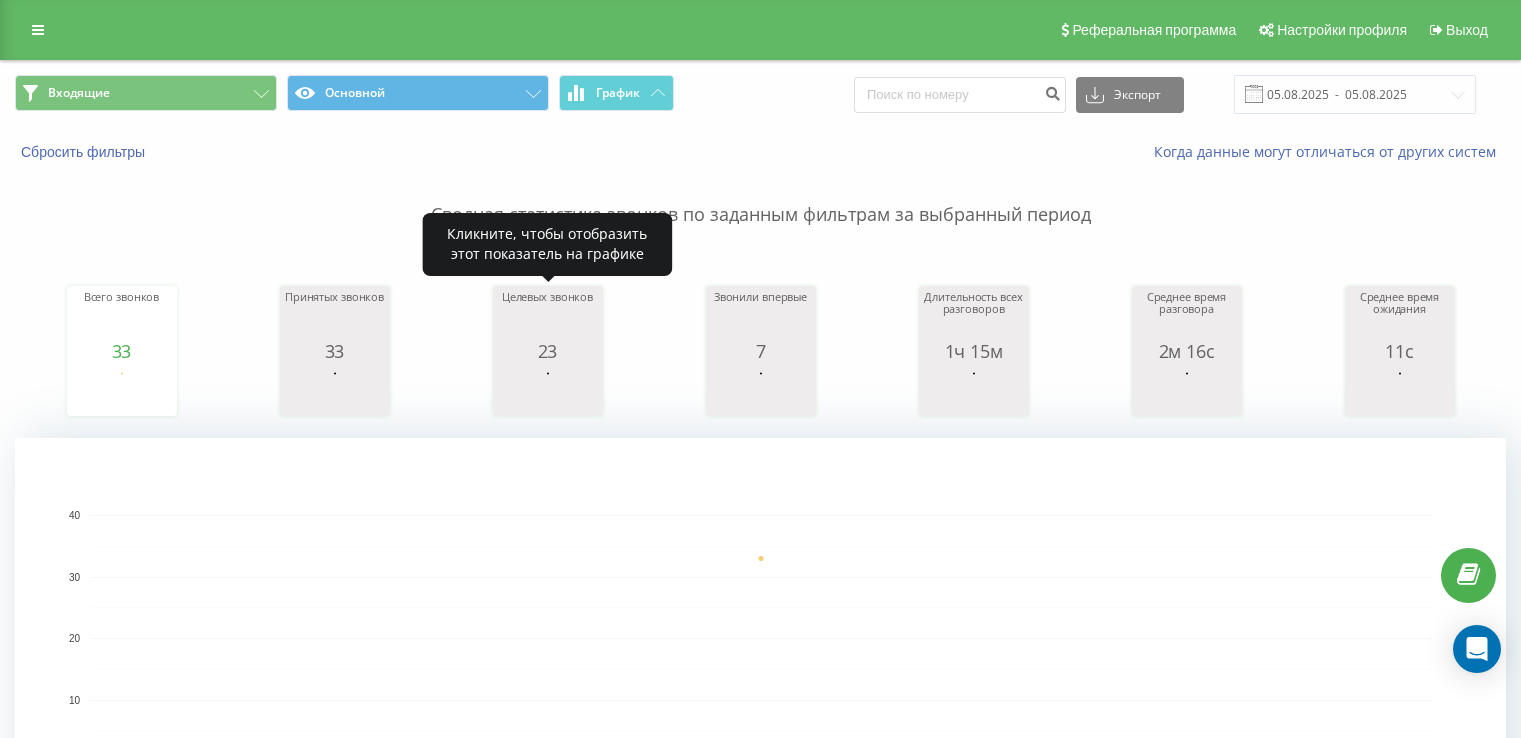 scroll, scrollTop: 0, scrollLeft: 0, axis: both 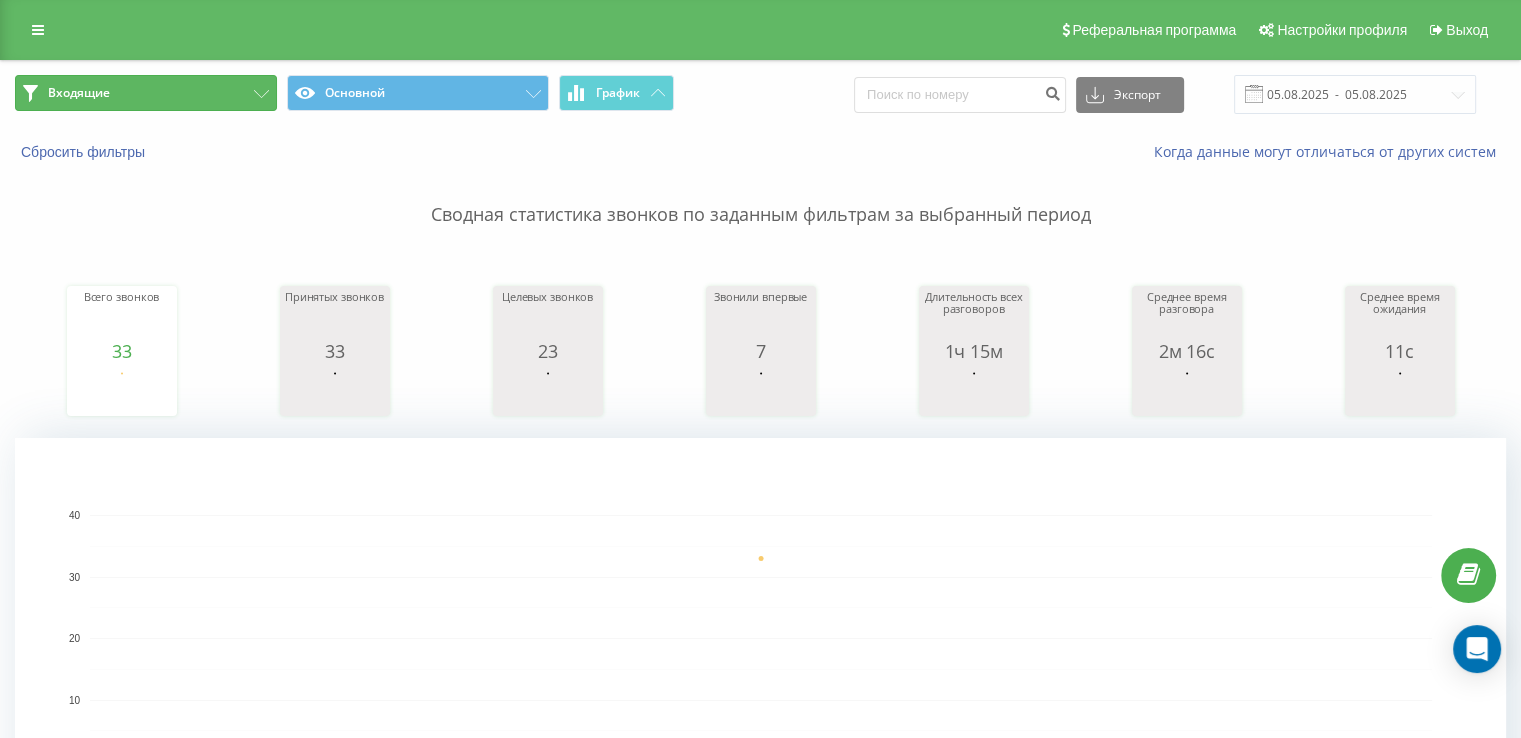 drag, startPoint x: 189, startPoint y: 93, endPoint x: 280, endPoint y: 157, distance: 111.25197 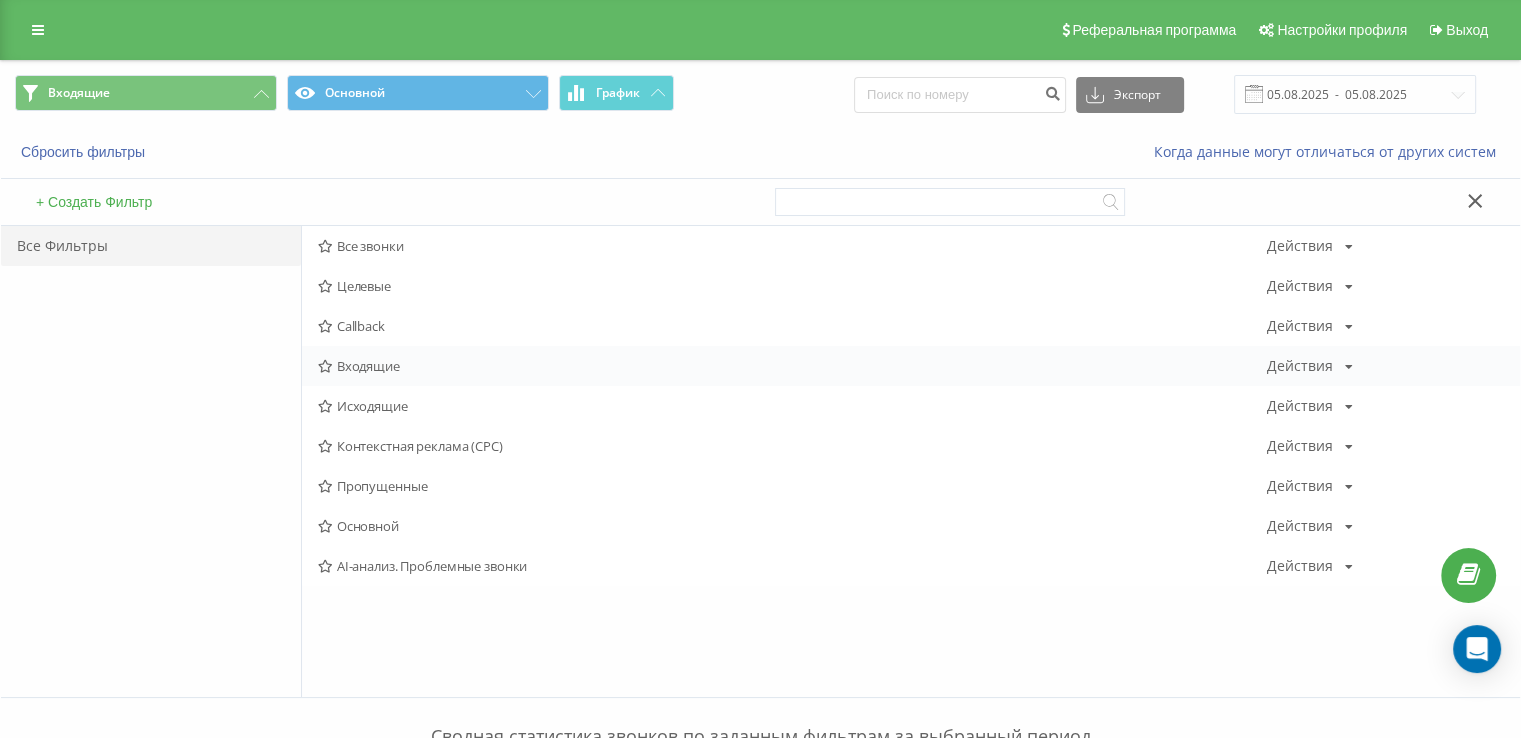 click on "Входящие Действия Редактировать Копировать Удалить По умолчанию Поделиться" at bounding box center (911, 366) 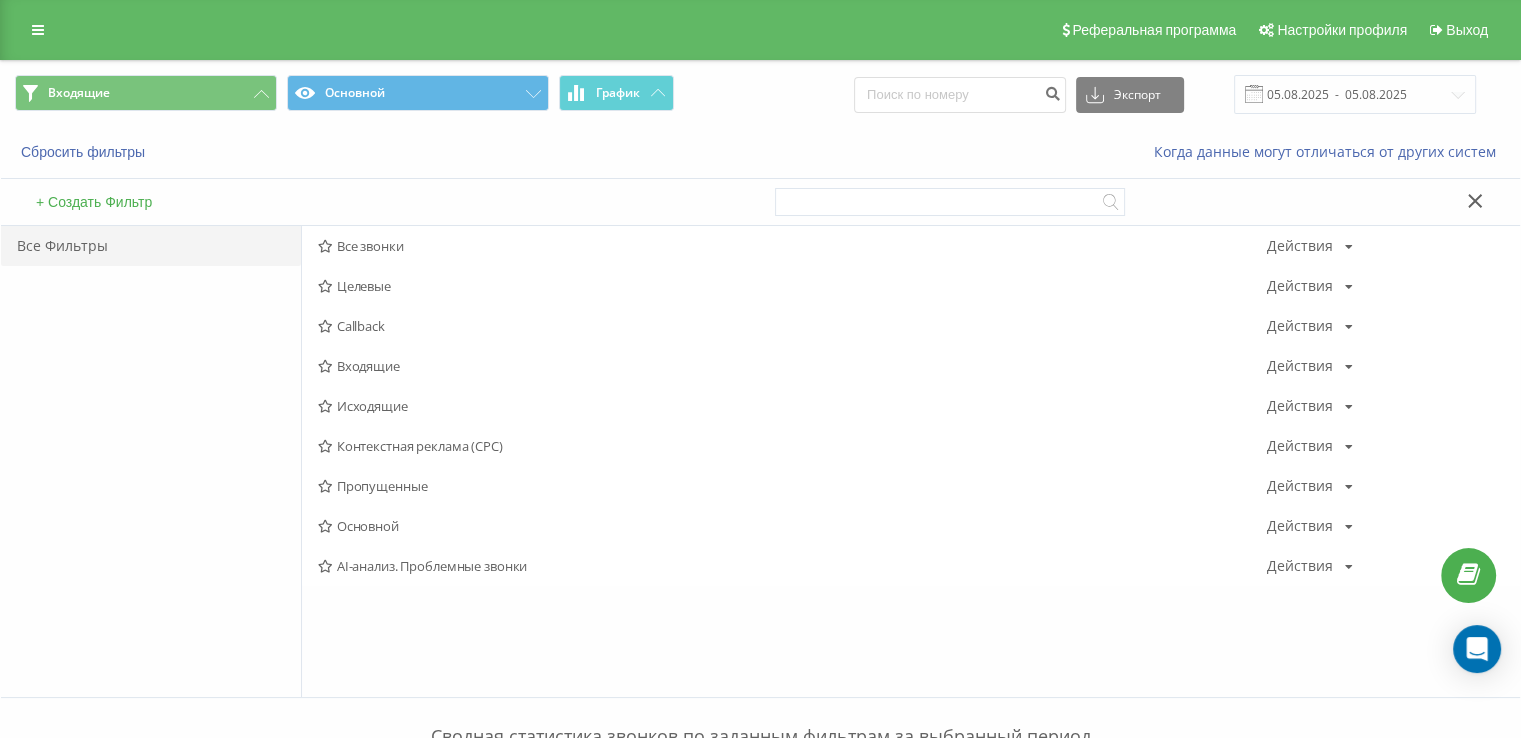 click on "Входящие" at bounding box center [792, 366] 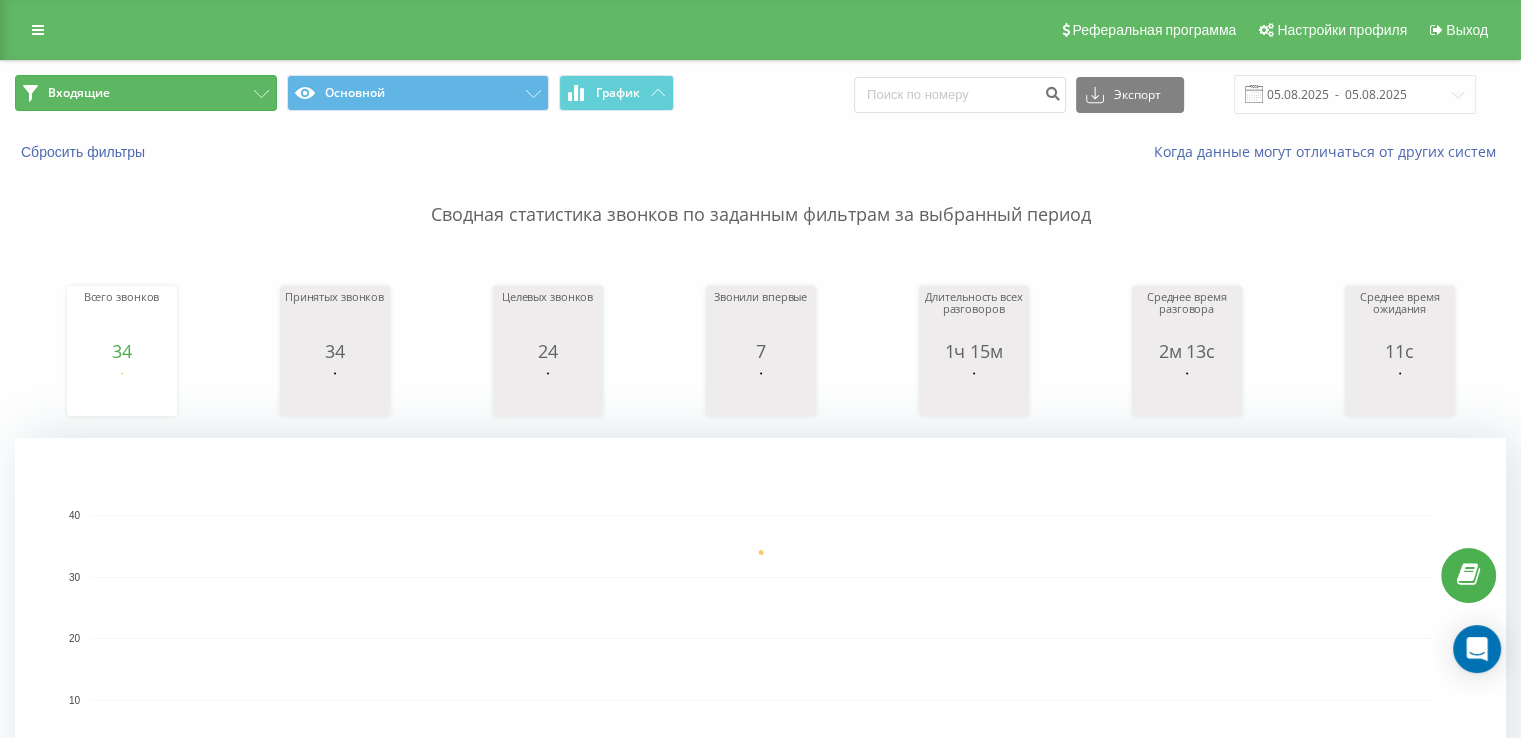 click on "Входящие" at bounding box center (146, 93) 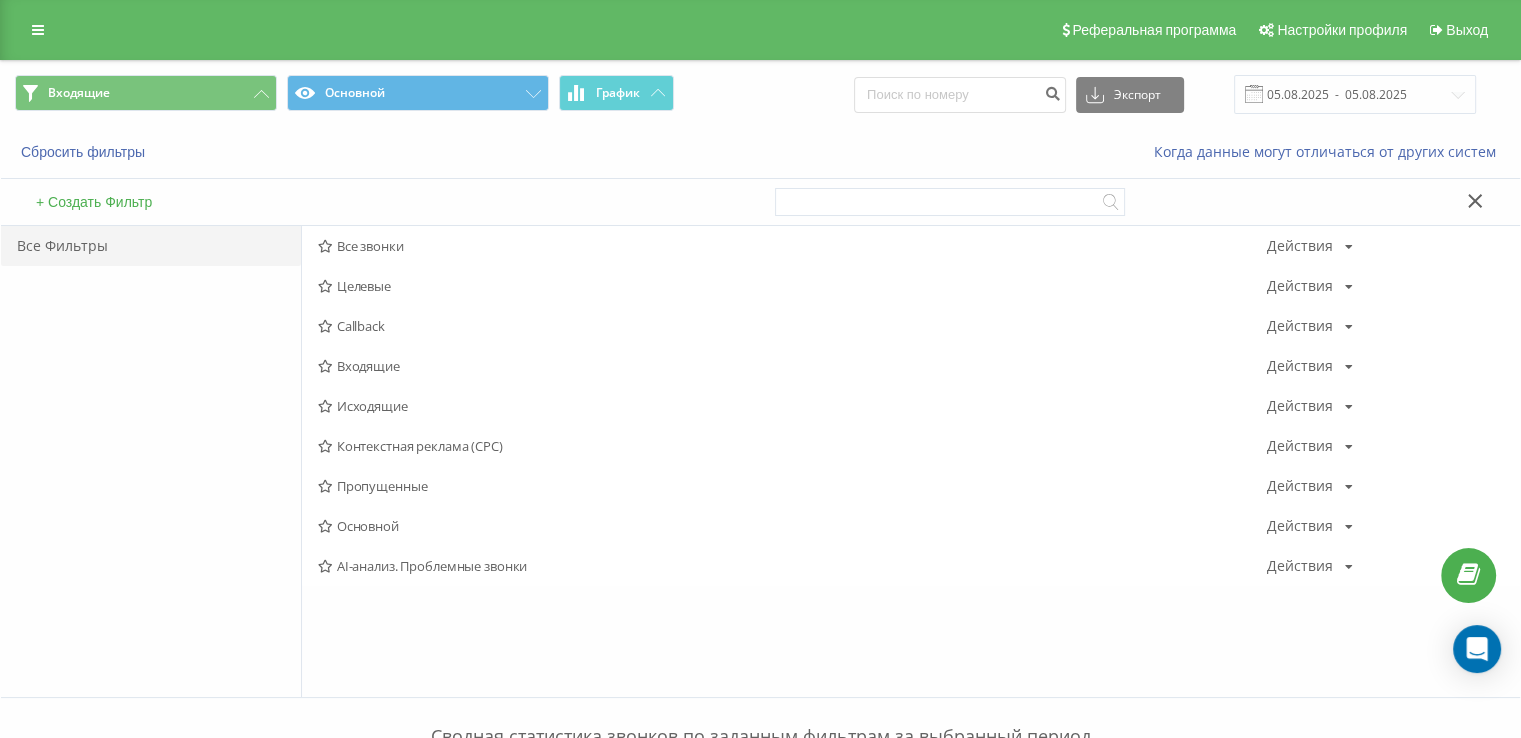 click on "Исходящие" at bounding box center (792, 406) 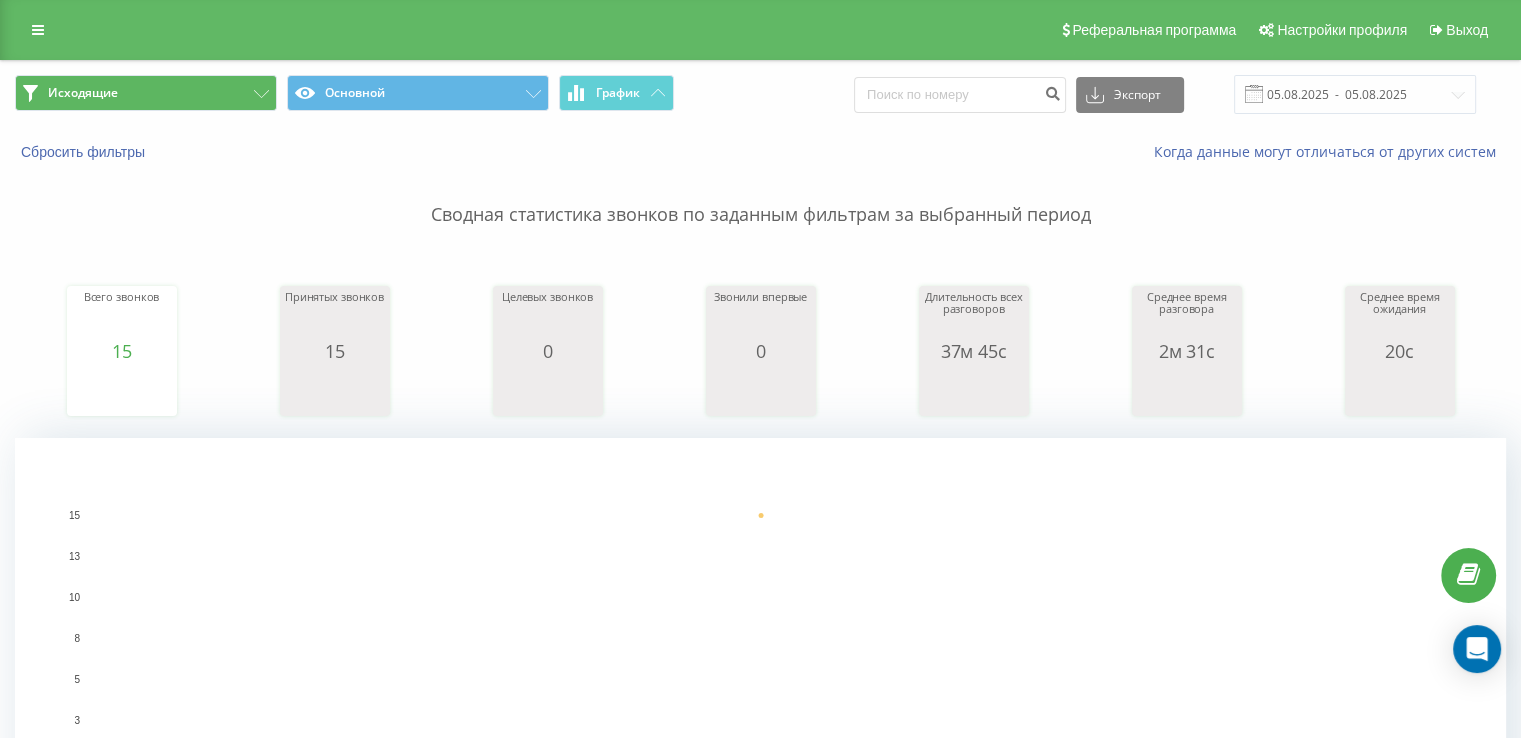 drag, startPoint x: 194, startPoint y: 113, endPoint x: 200, endPoint y: 86, distance: 27.658634 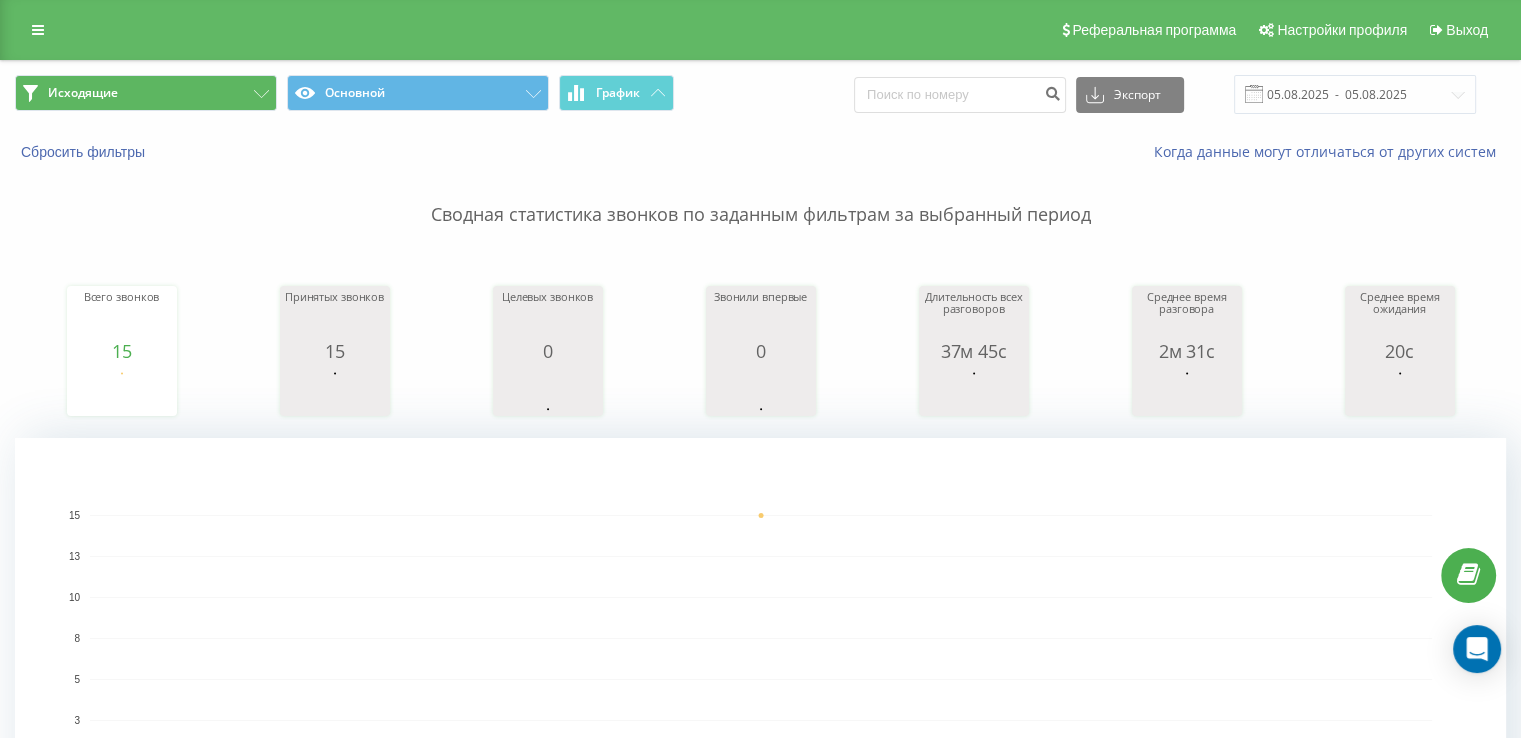 click on "Исходящие Основной График" at bounding box center (380, 94) 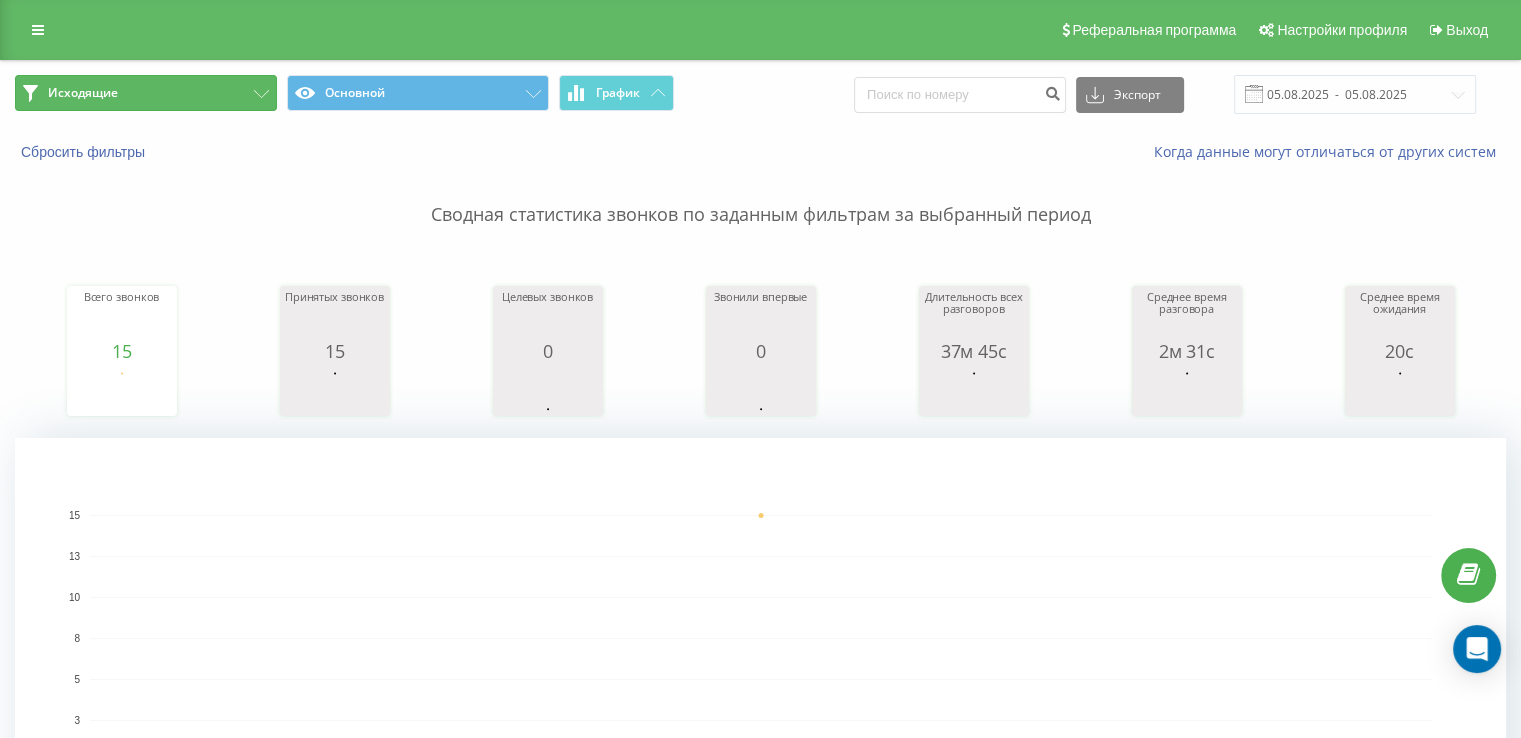 click on "Исходящие" at bounding box center (146, 93) 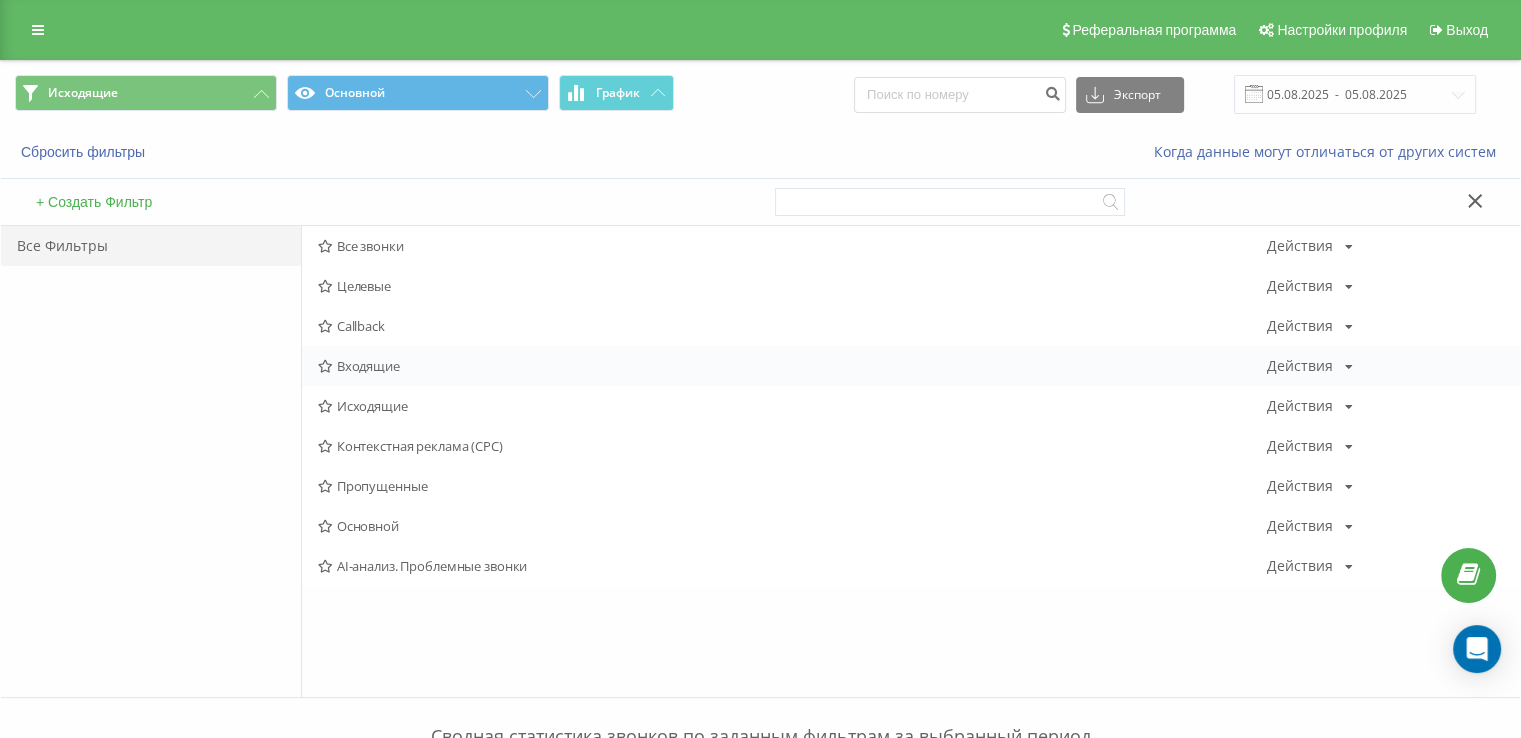 click on "Входящие" at bounding box center (792, 366) 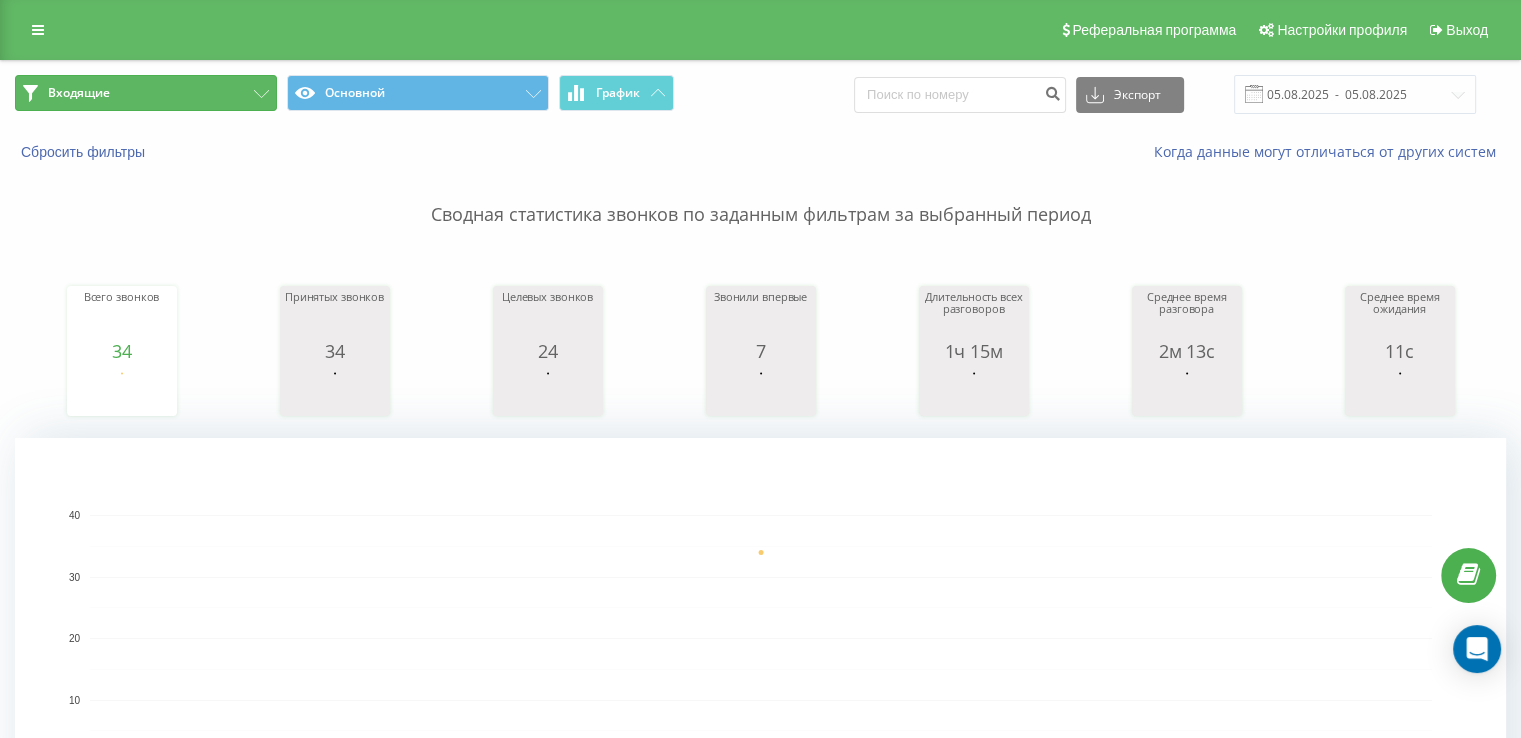 click on "Входящие" at bounding box center [146, 93] 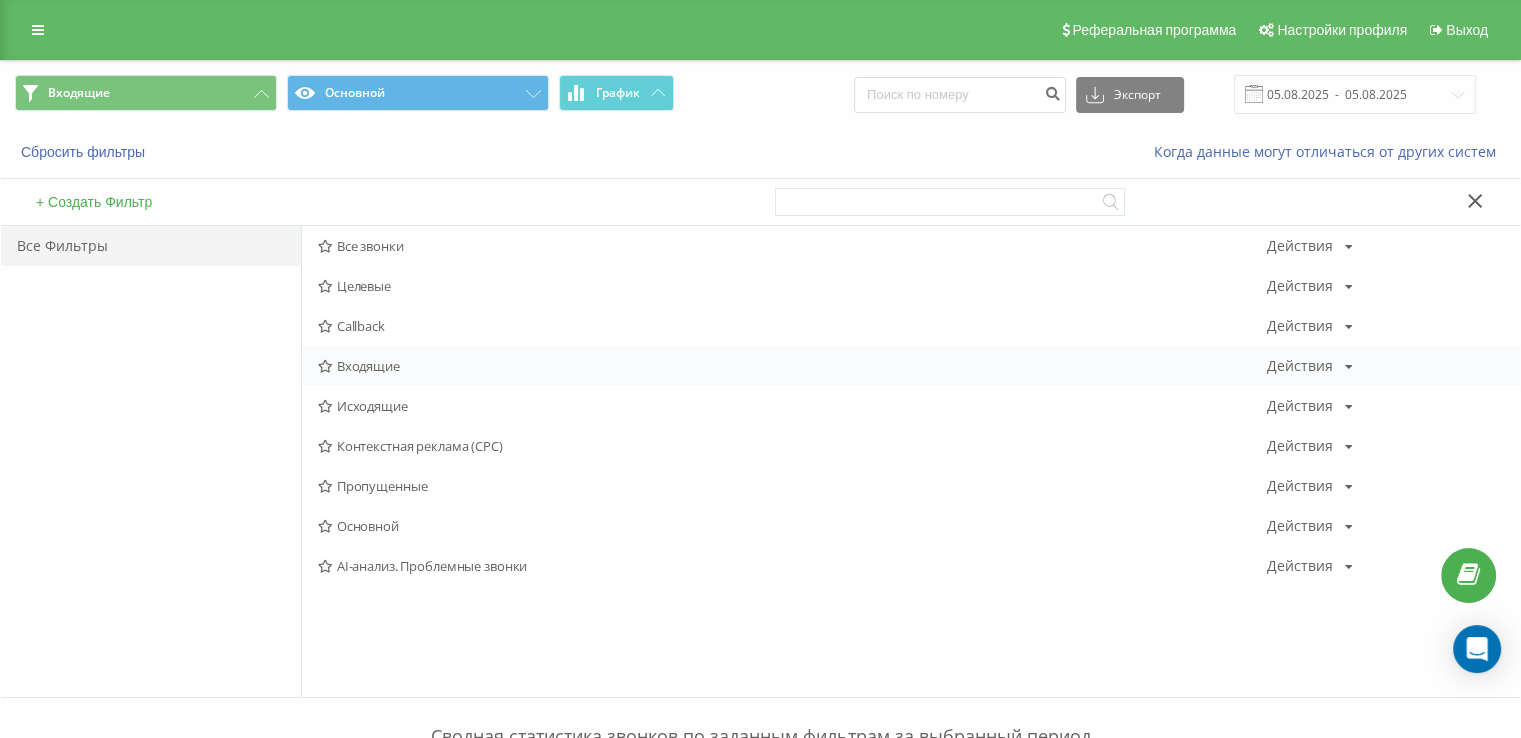 click on "Входящие" at bounding box center (792, 366) 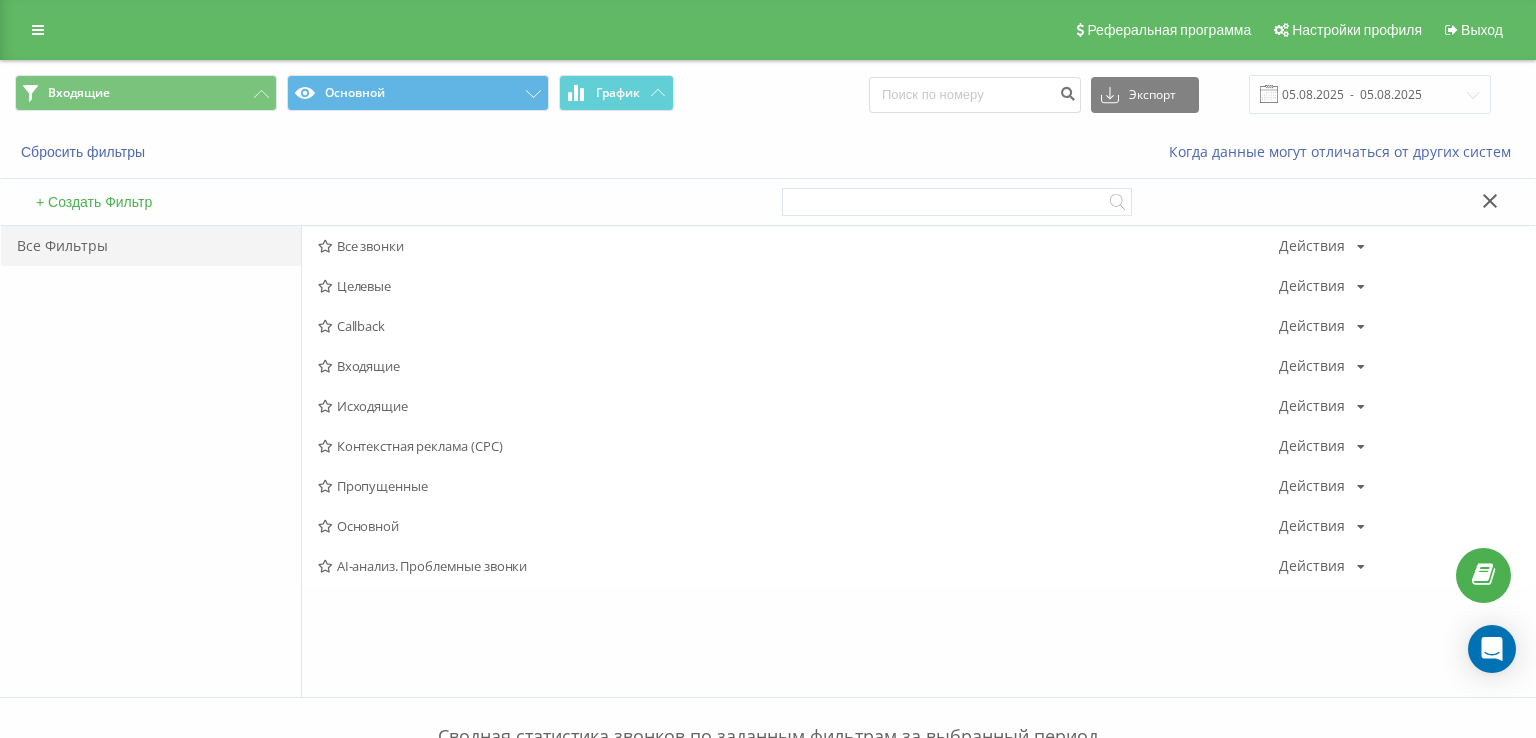 click at bounding box center [0, 0] 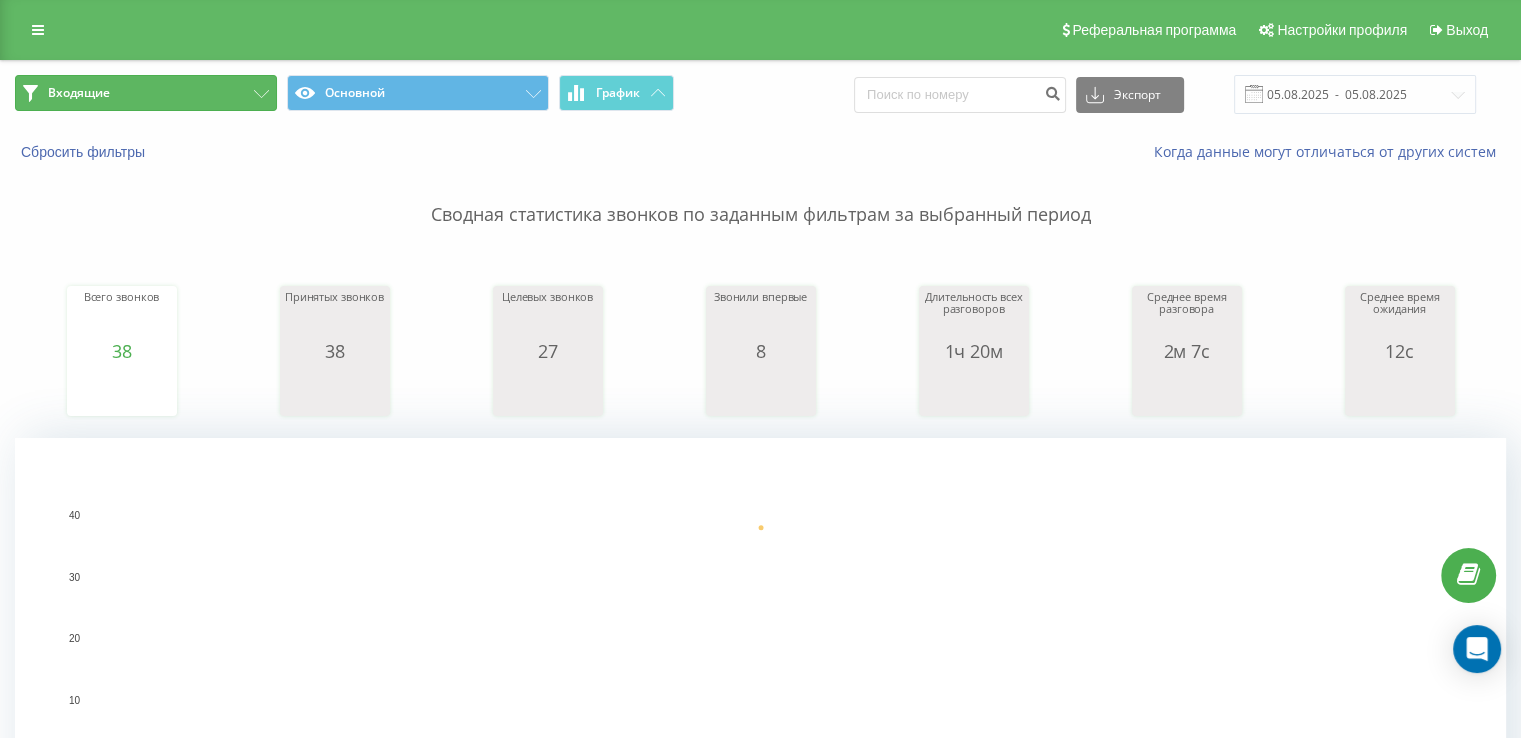 click on "Входящие" at bounding box center [146, 93] 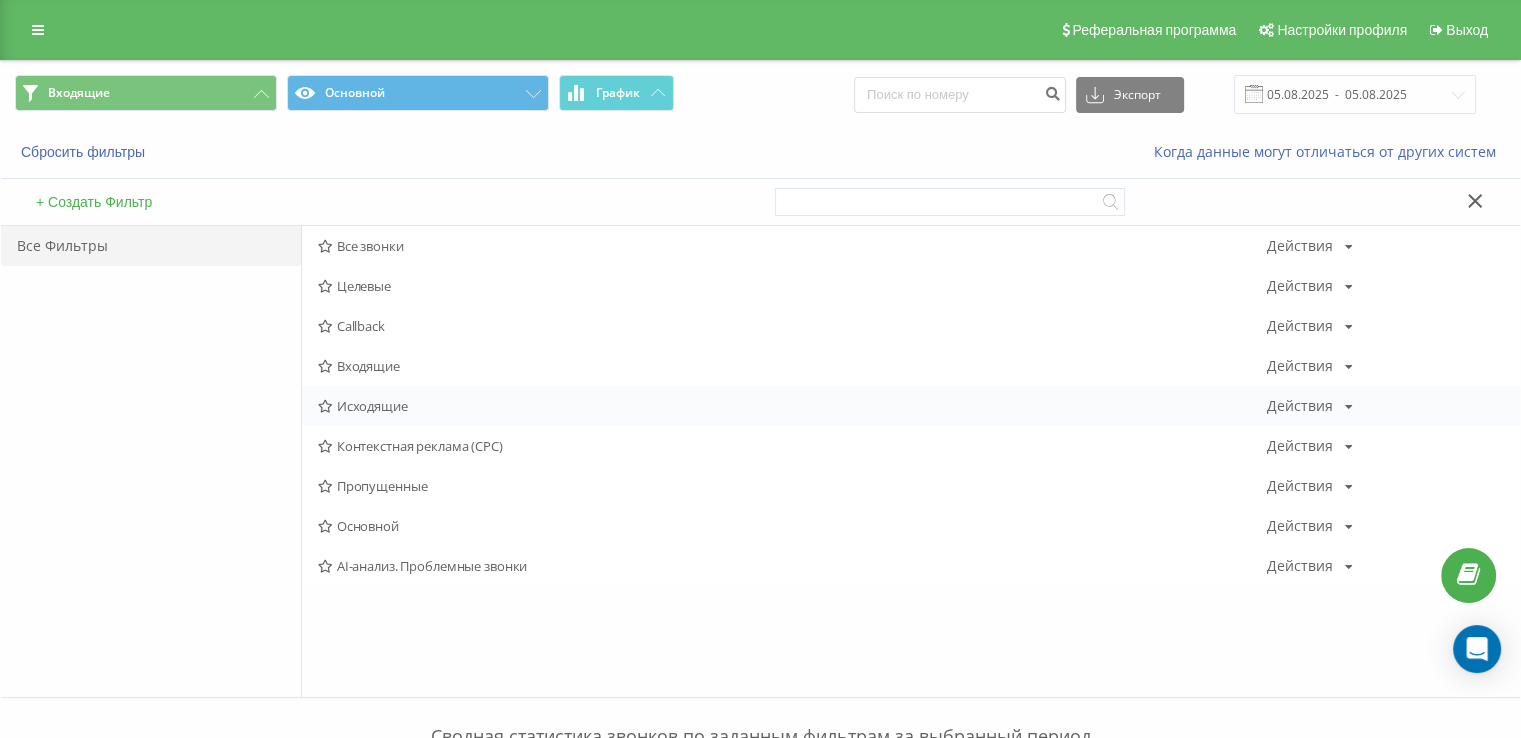 click on "Исходящие" at bounding box center (792, 406) 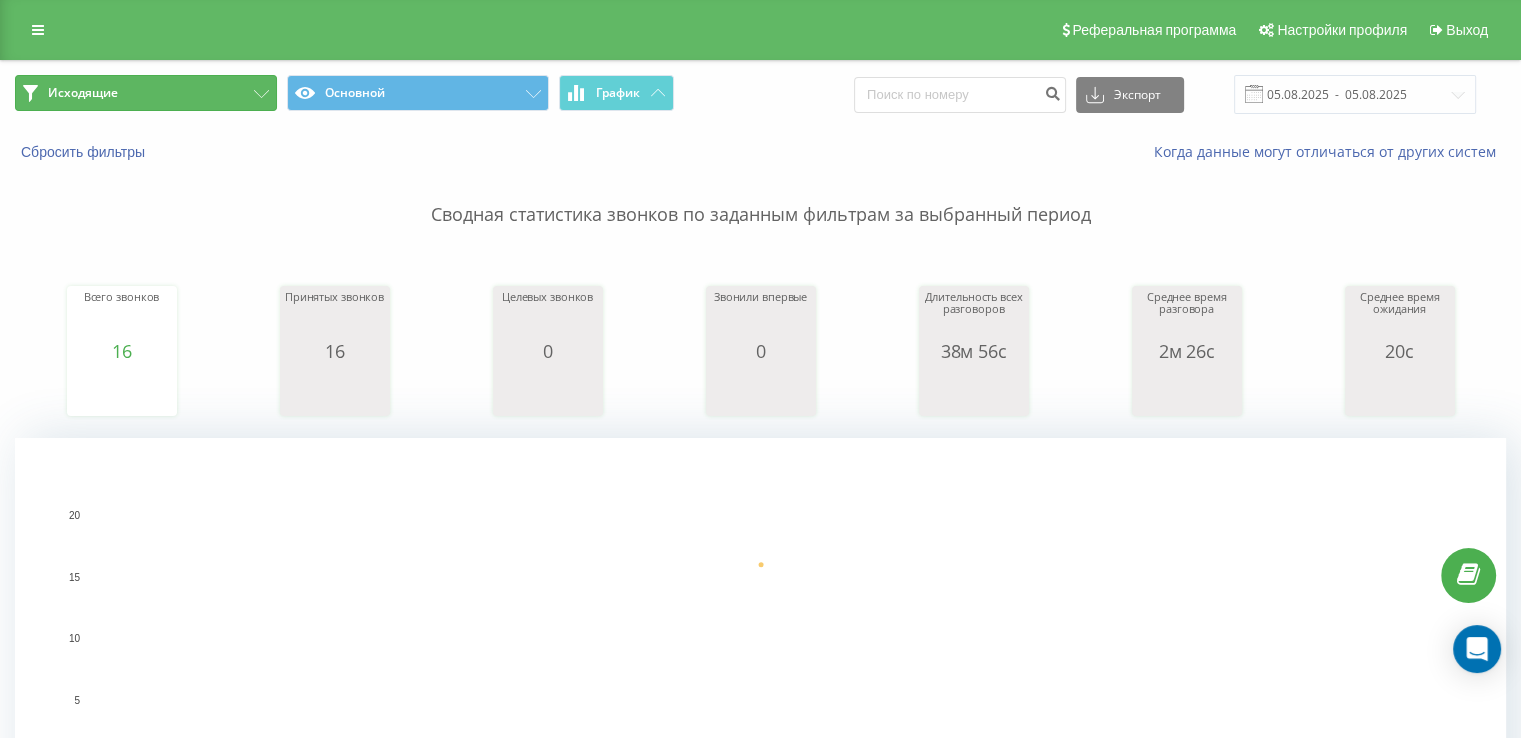 click on "Исходящие" at bounding box center (146, 93) 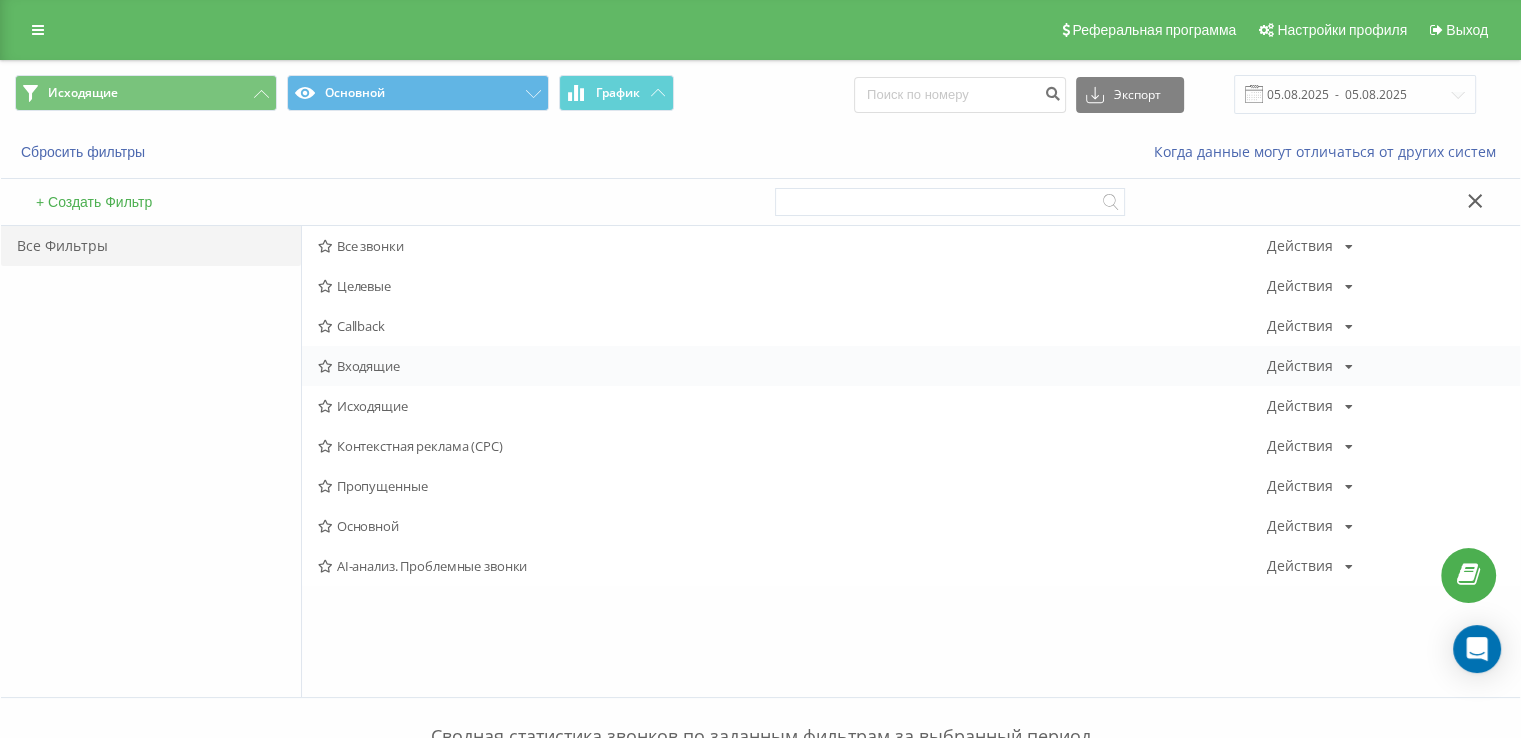click on "Входящие" at bounding box center (792, 366) 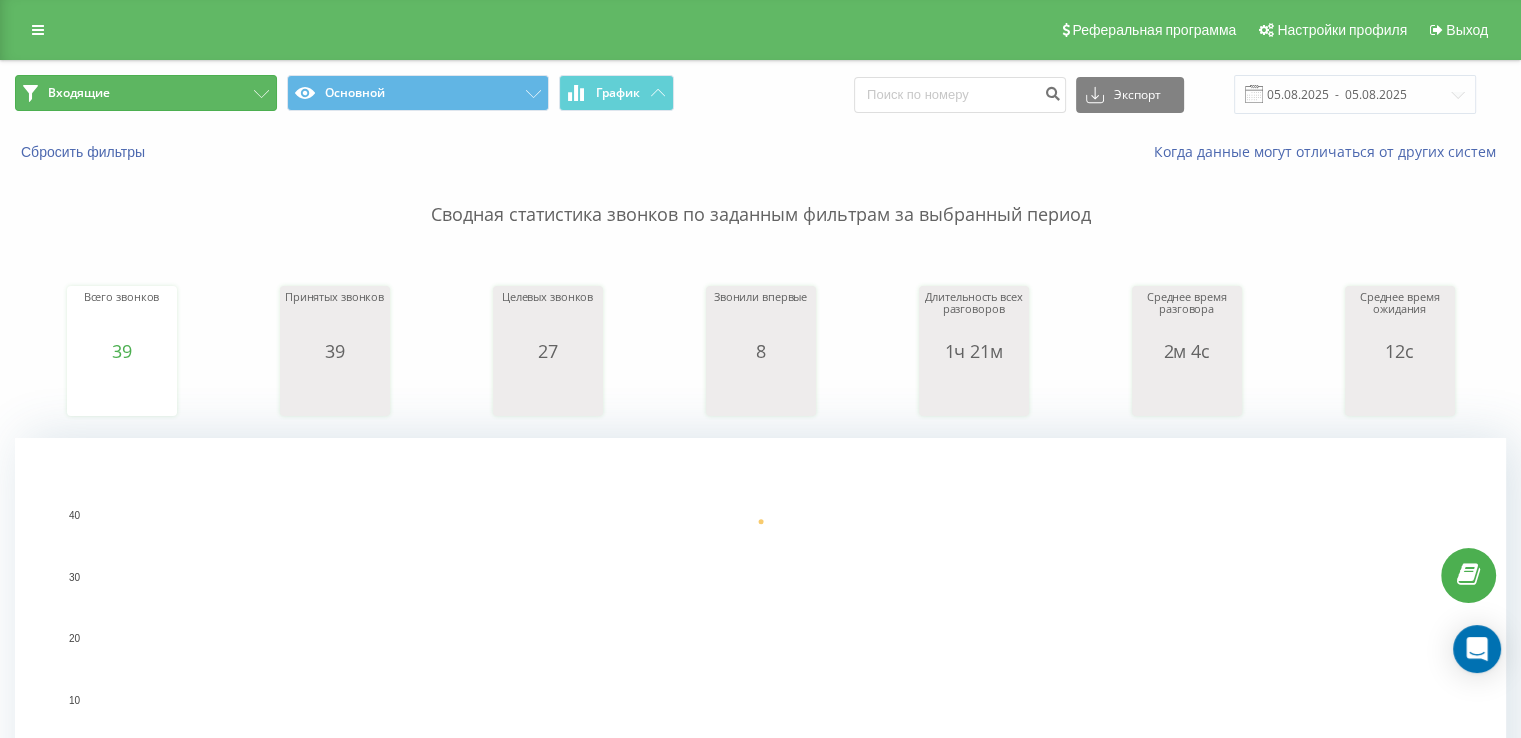 click on "Входящие" at bounding box center (146, 93) 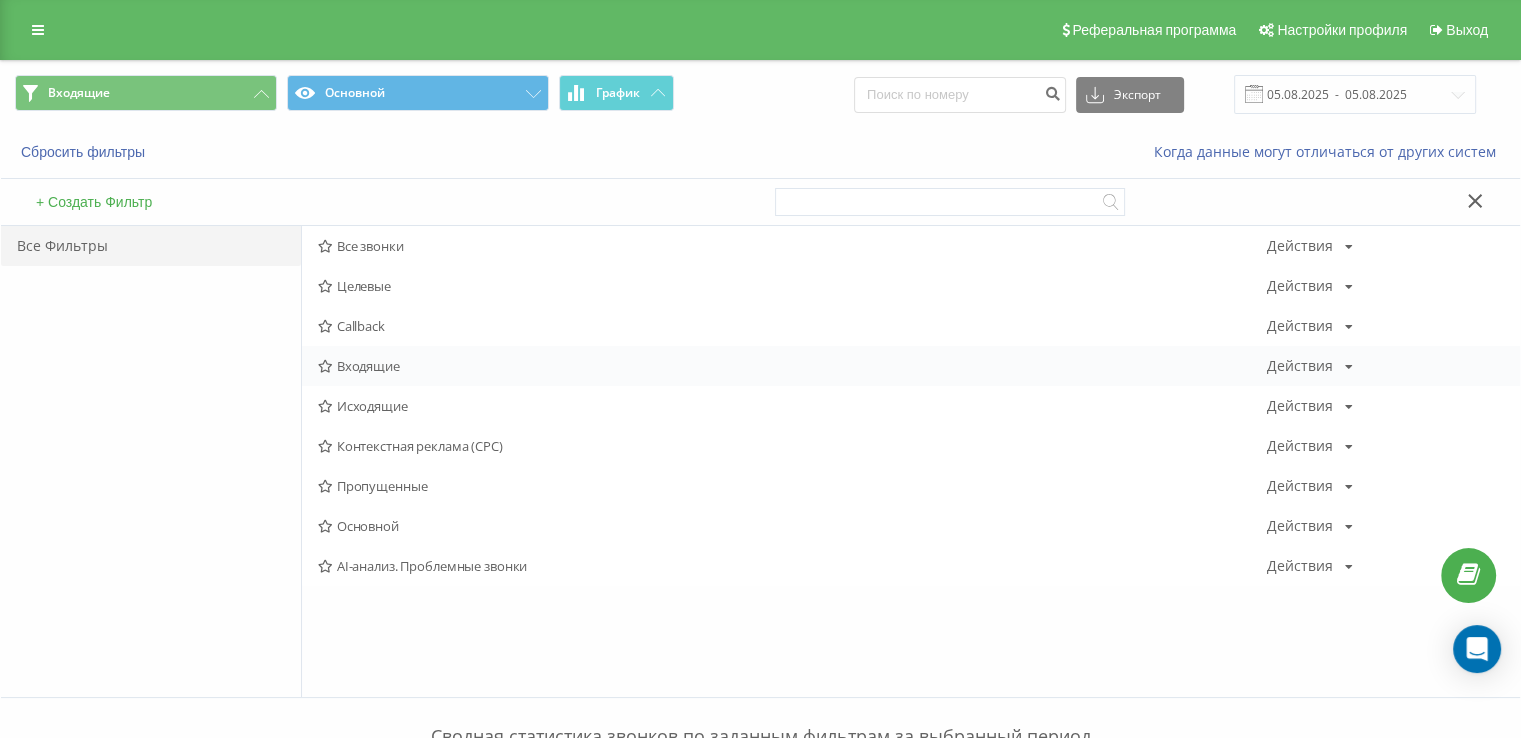 click on "Входящие" at bounding box center (792, 366) 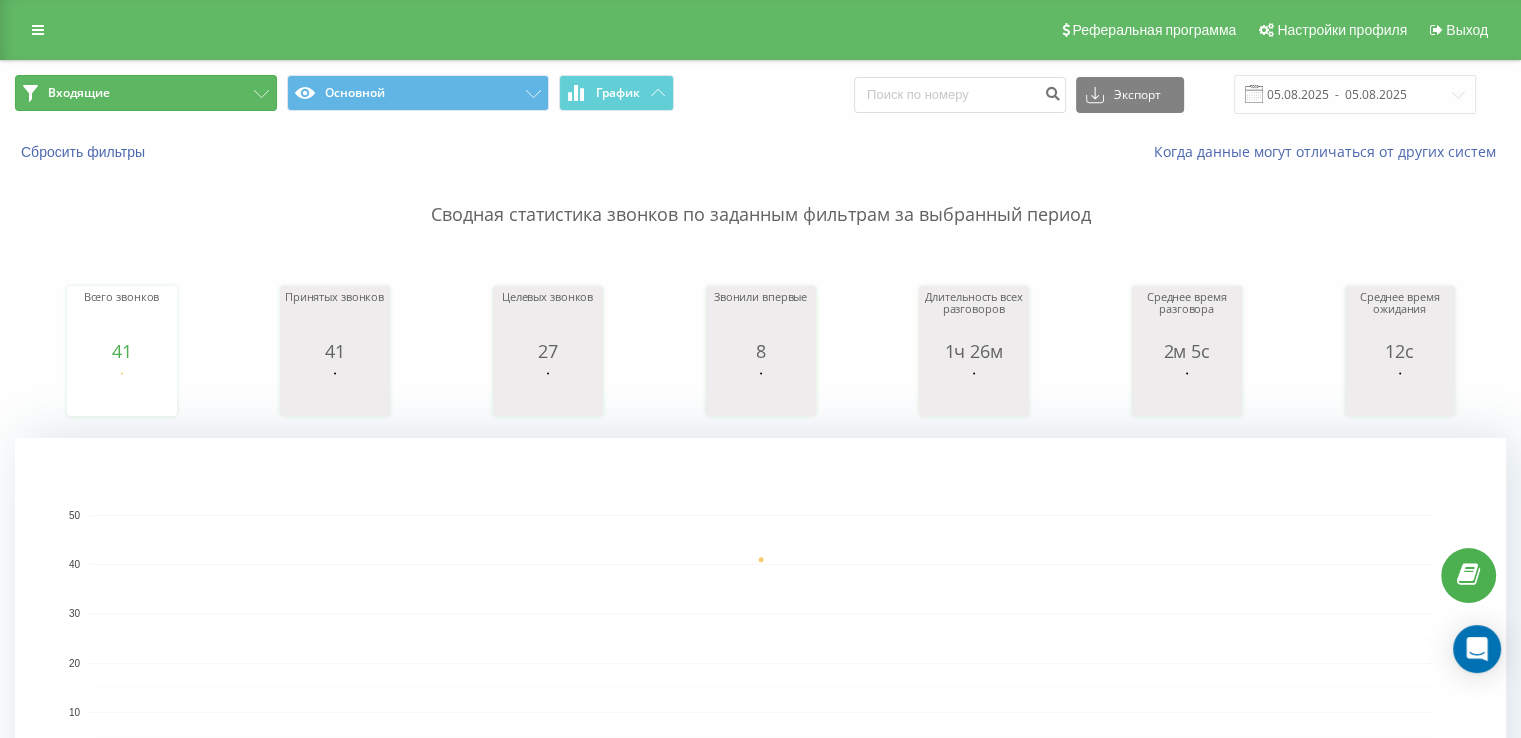 click on "Входящие" at bounding box center [146, 93] 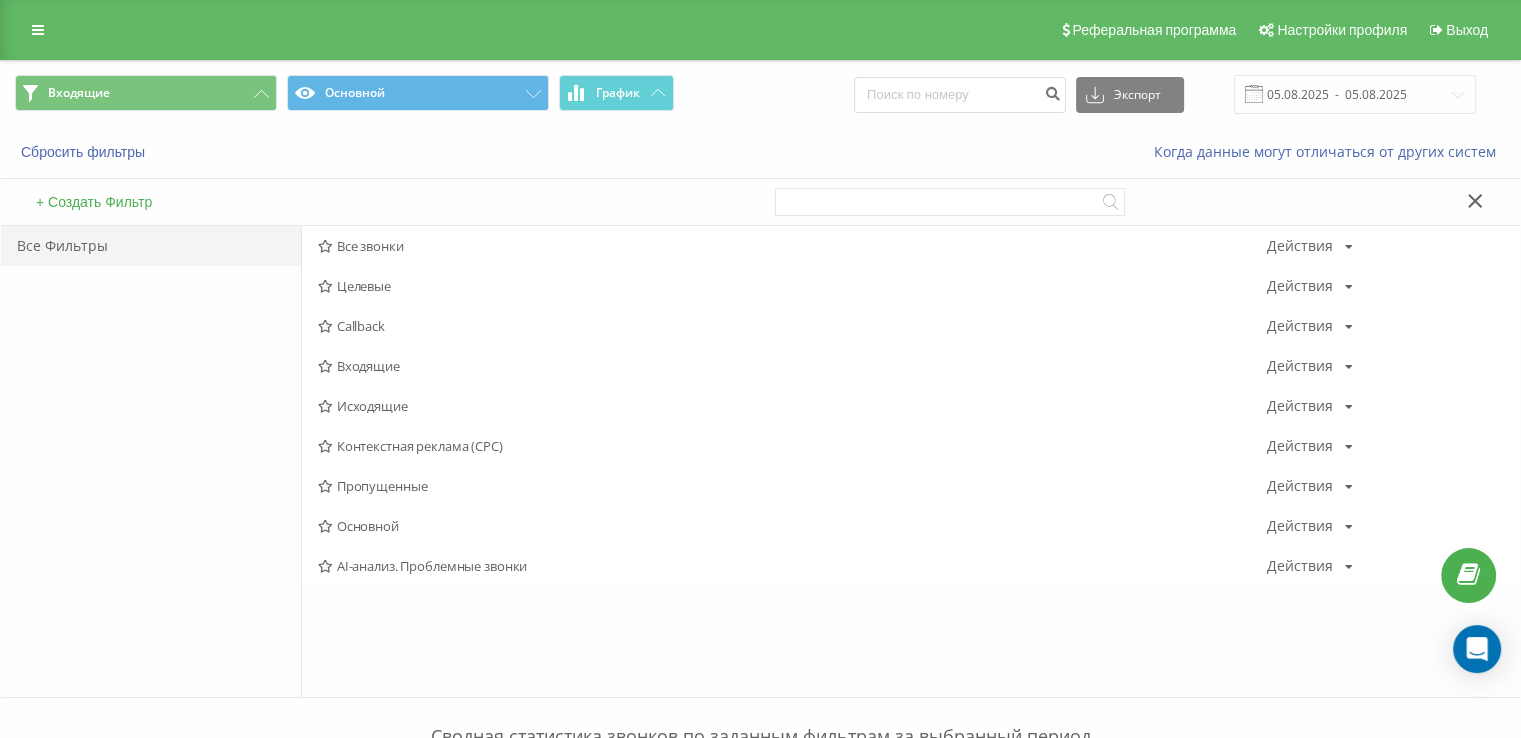 drag, startPoint x: 344, startPoint y: 372, endPoint x: 356, endPoint y: 387, distance: 19.209373 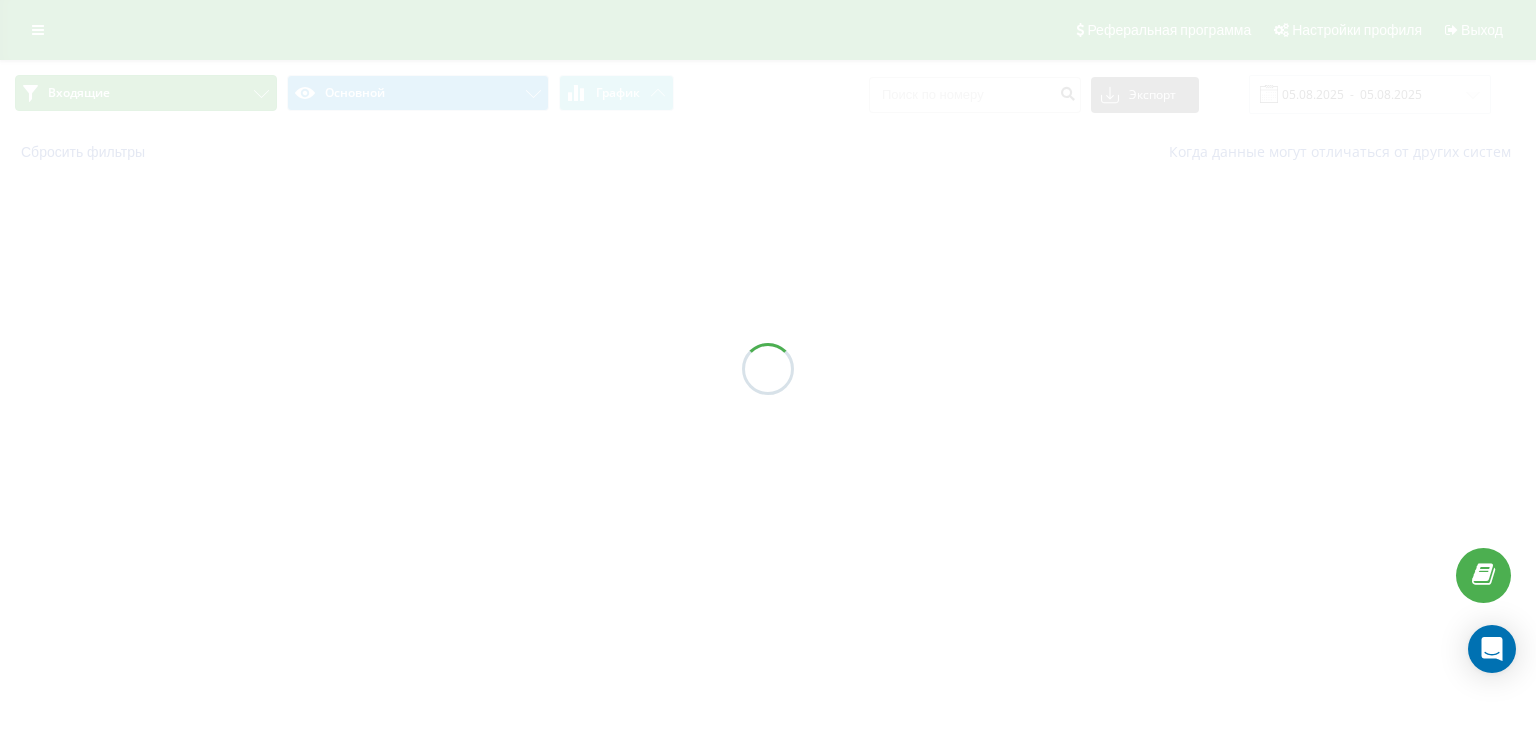 click on "Входящие" at bounding box center [146, 93] 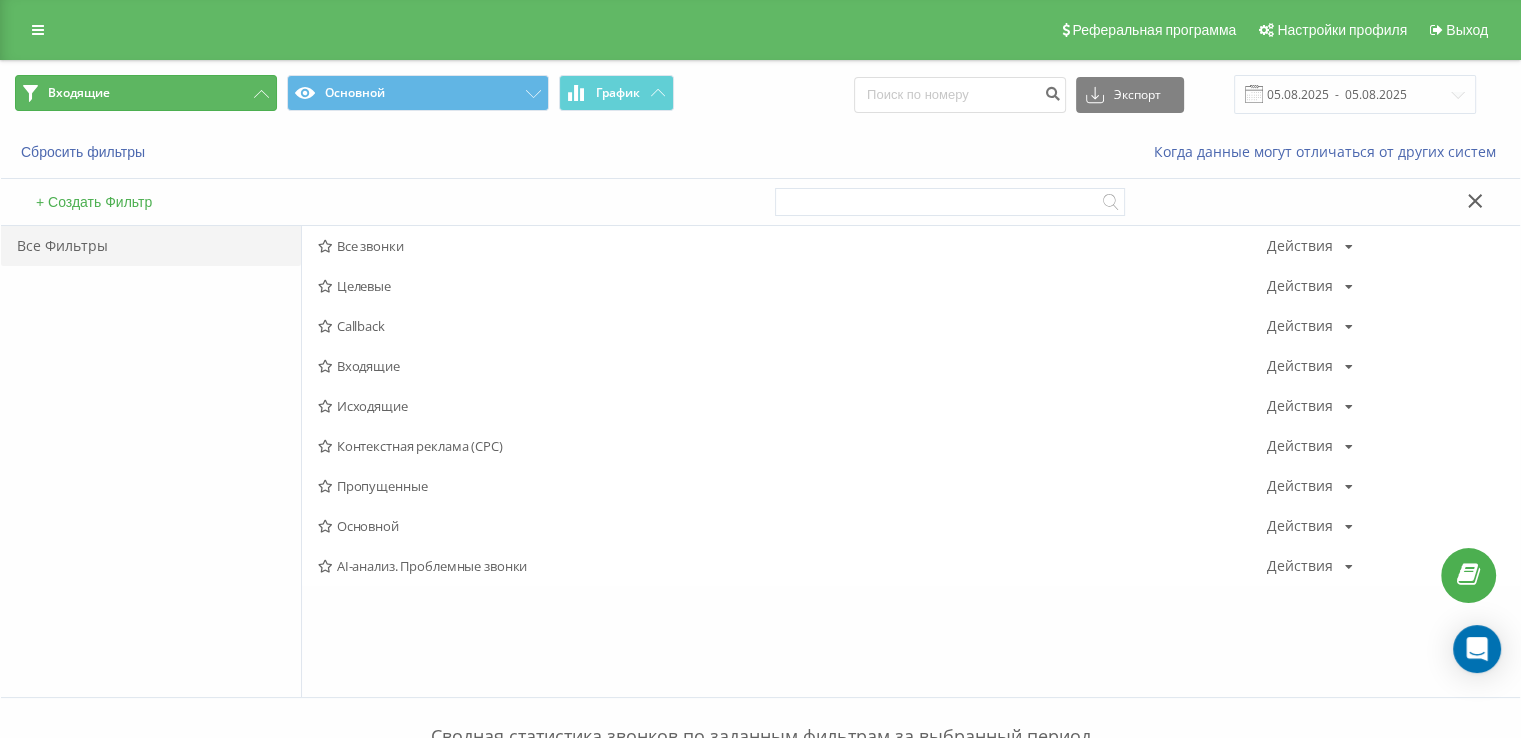 click on "Входящие" at bounding box center (146, 93) 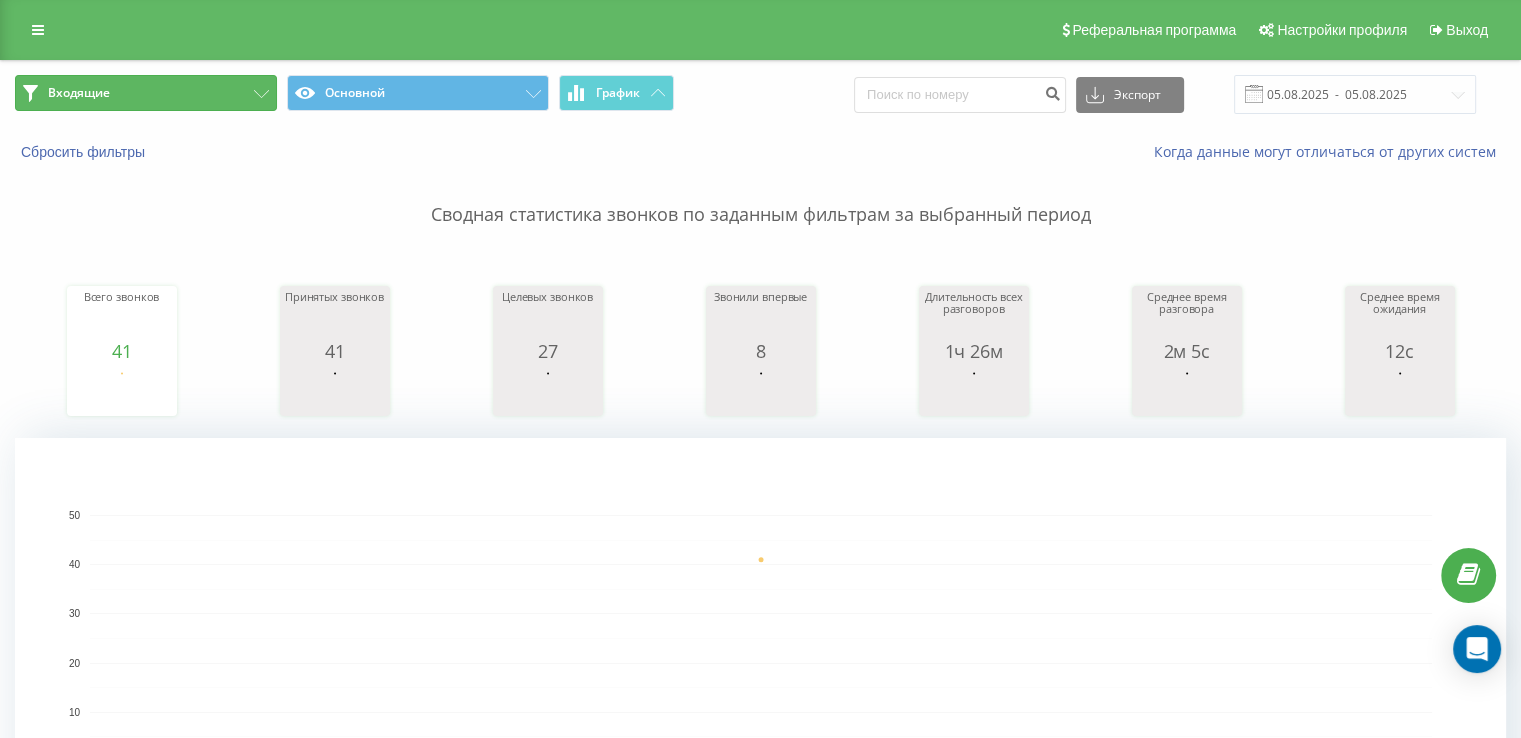 click on "Входящие" at bounding box center [146, 93] 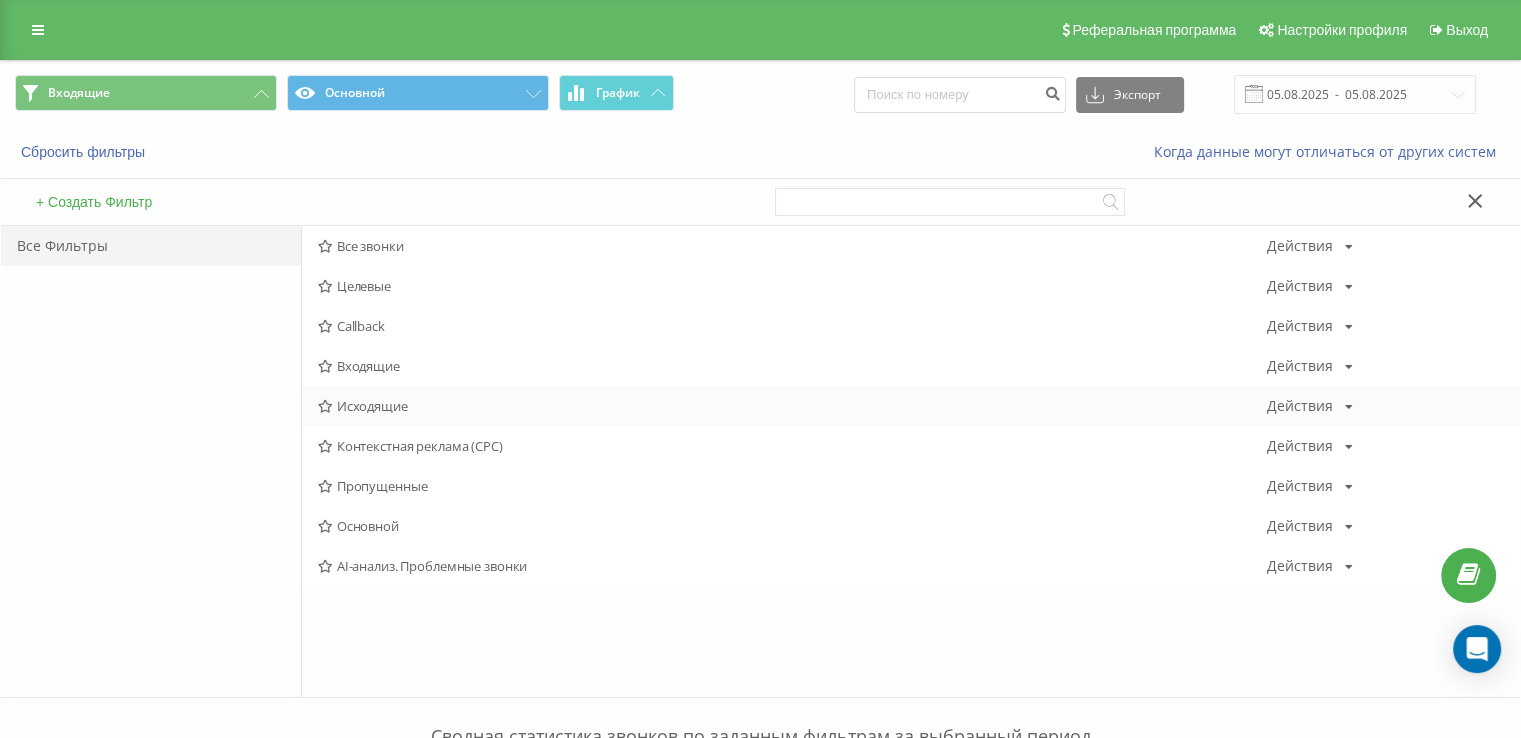 click on "Исходящие" at bounding box center [792, 406] 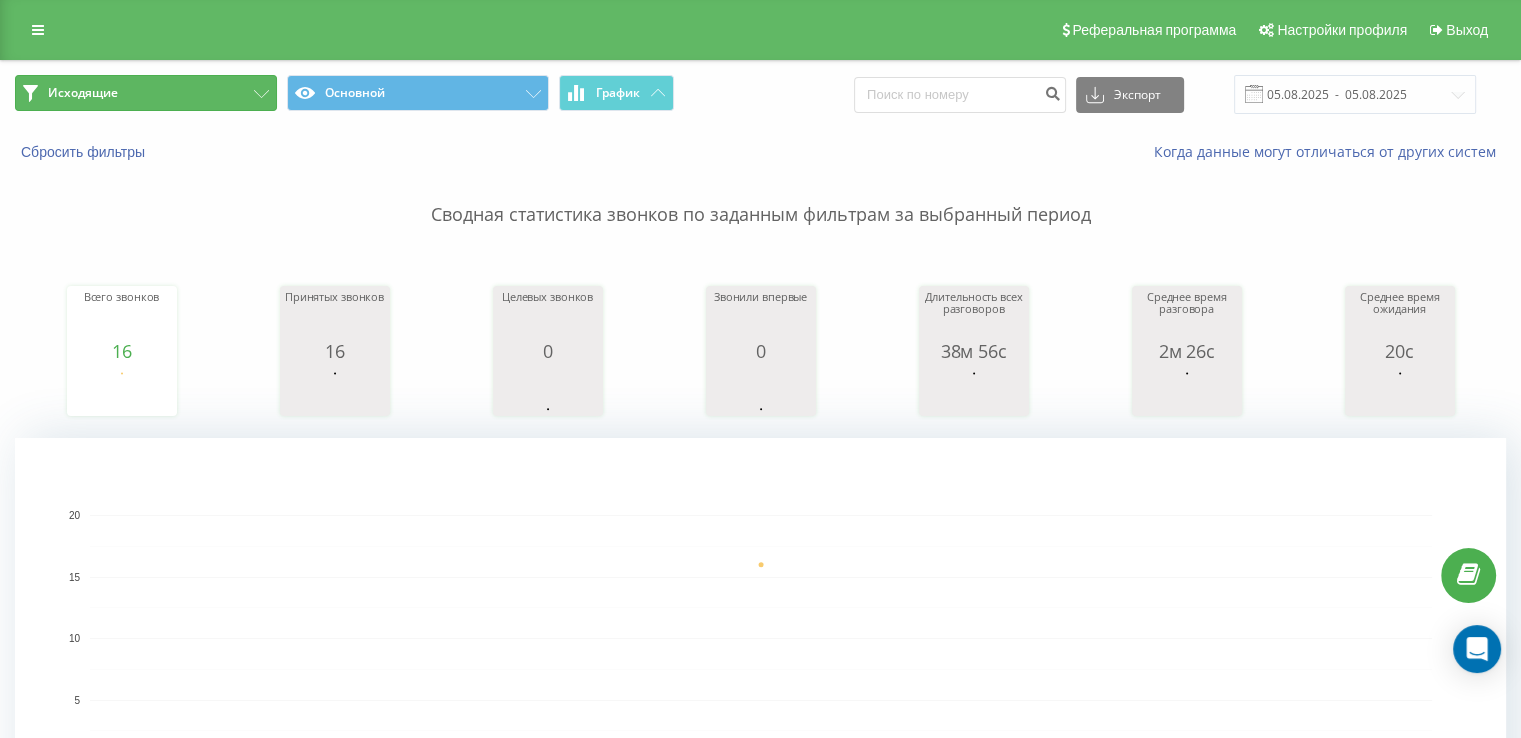 click on "Исходящие" at bounding box center [146, 93] 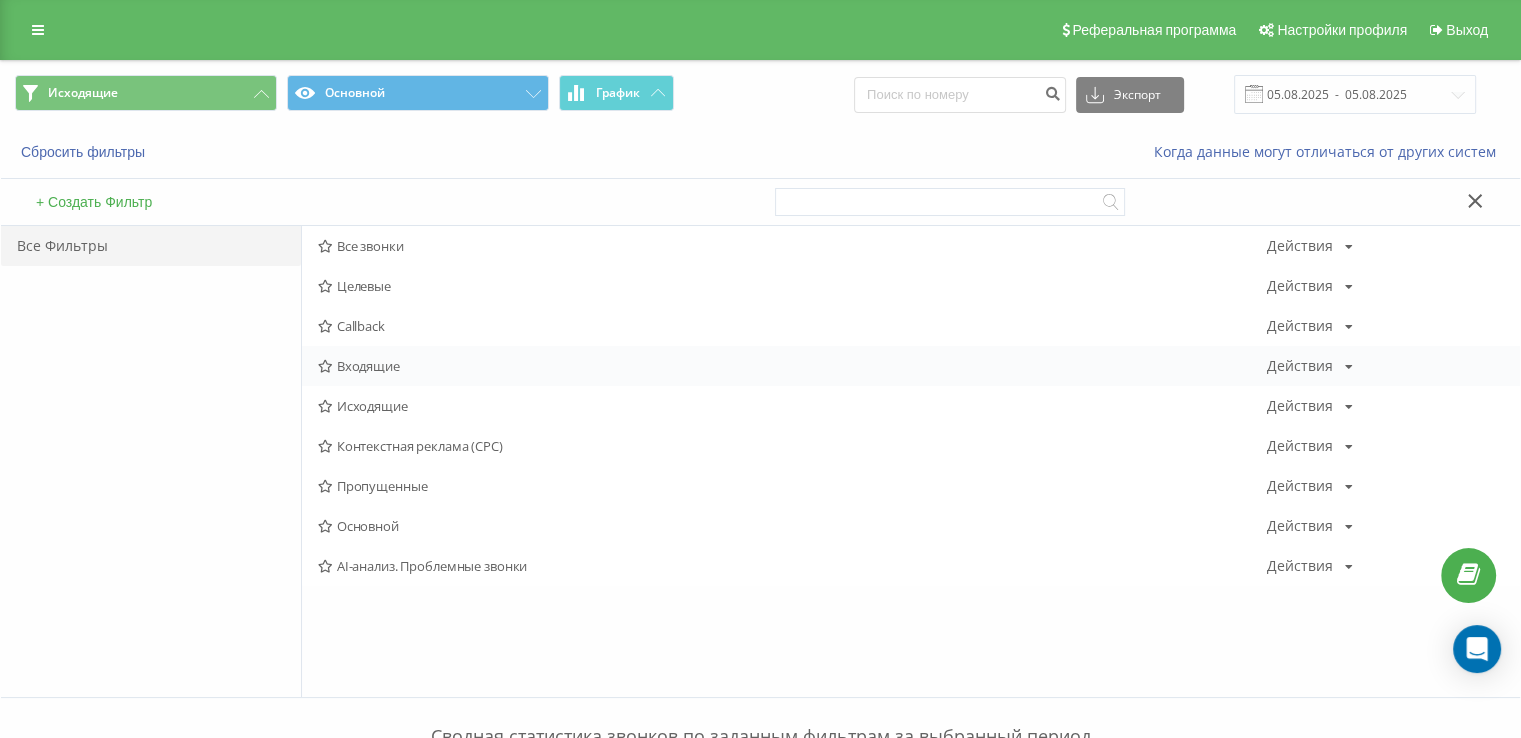 click on "Входящие" at bounding box center [792, 366] 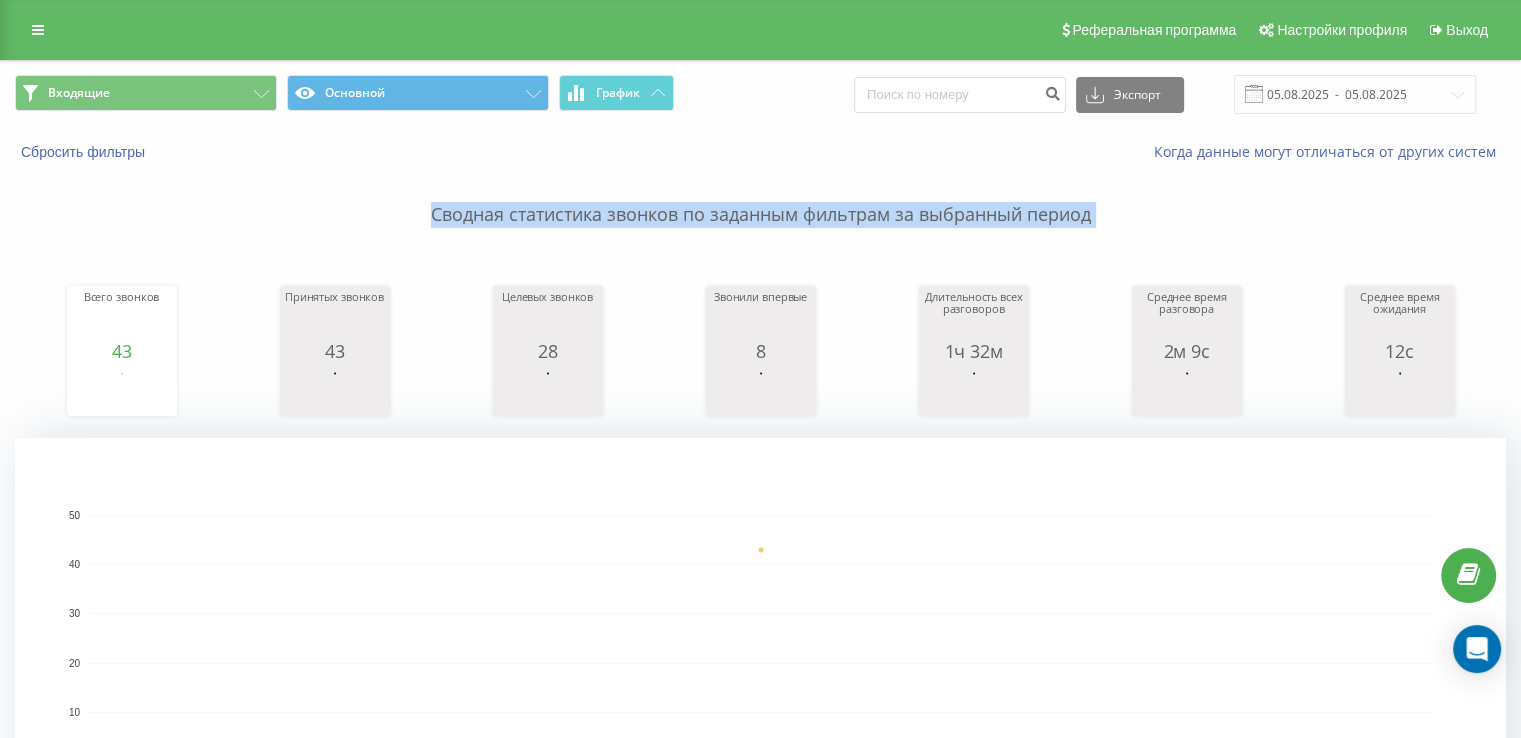 click on "Сводная статистика звонков по заданным фильтрам за выбранный период Всего звонков 43 date totalCalls 05.08.25 43 05.08.25 Принятых звонков 43 date answeredCalls 05.08.25 43 05.08.25 Целевых звонков 28 date properCalls 05.08.25 28 05.08.25 Звонили впервые 8 date uniqueCalls 05.08.25 8 05.08.25 Длительность всех разговоров 1ч 32м date allConversationsLength 05.08.25 5,526 05.08.25 Среднее время разговора 2м 9с date averageConversationTime 05.08.25 128 05.08.25 Среднее время ожидания 12с date averageWaitingTime 05.08.25 11 05.08.25 05.08.25 0 10 20 30 40 50 date Всего звонков 05.08.25 43 50" at bounding box center [760, 500] 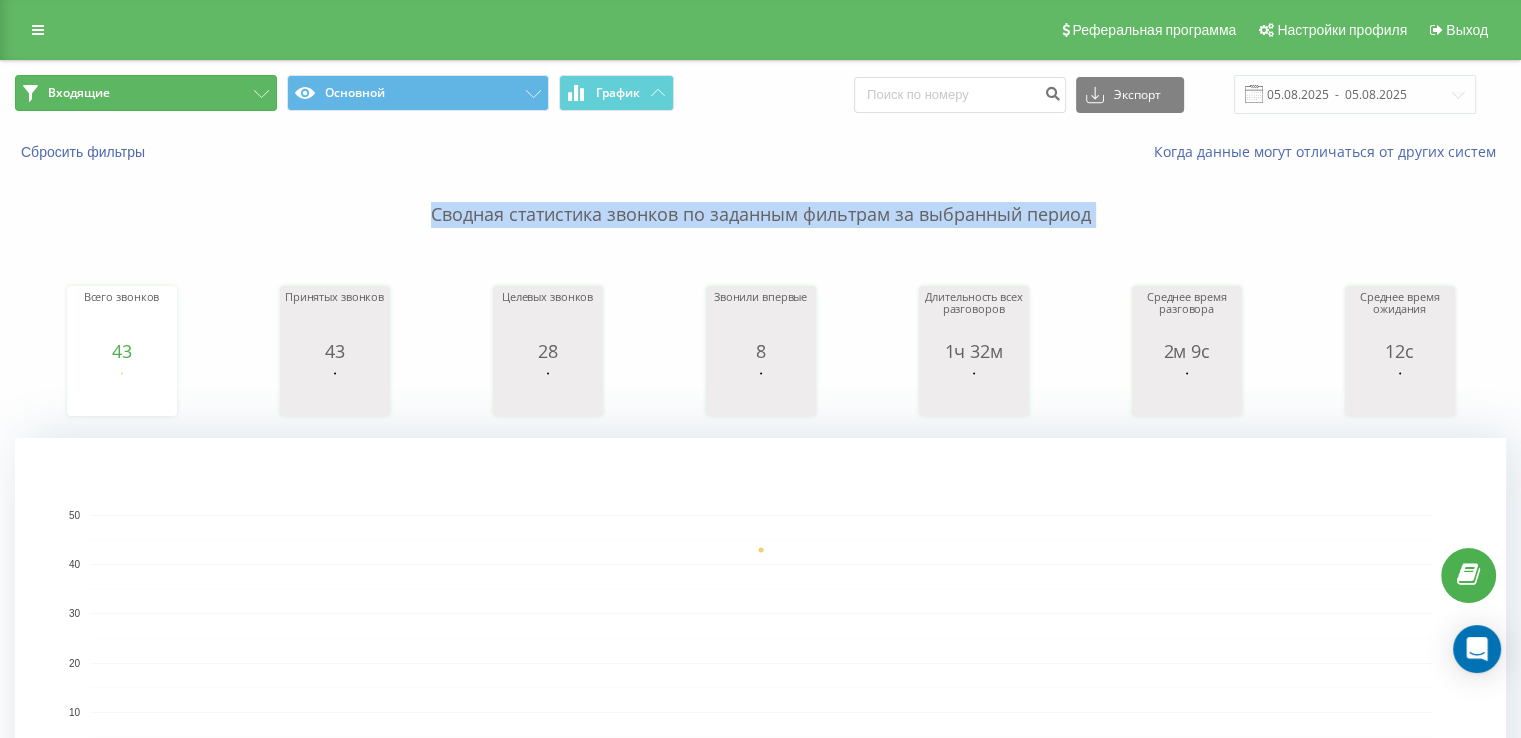 click on "Входящие" at bounding box center (79, 93) 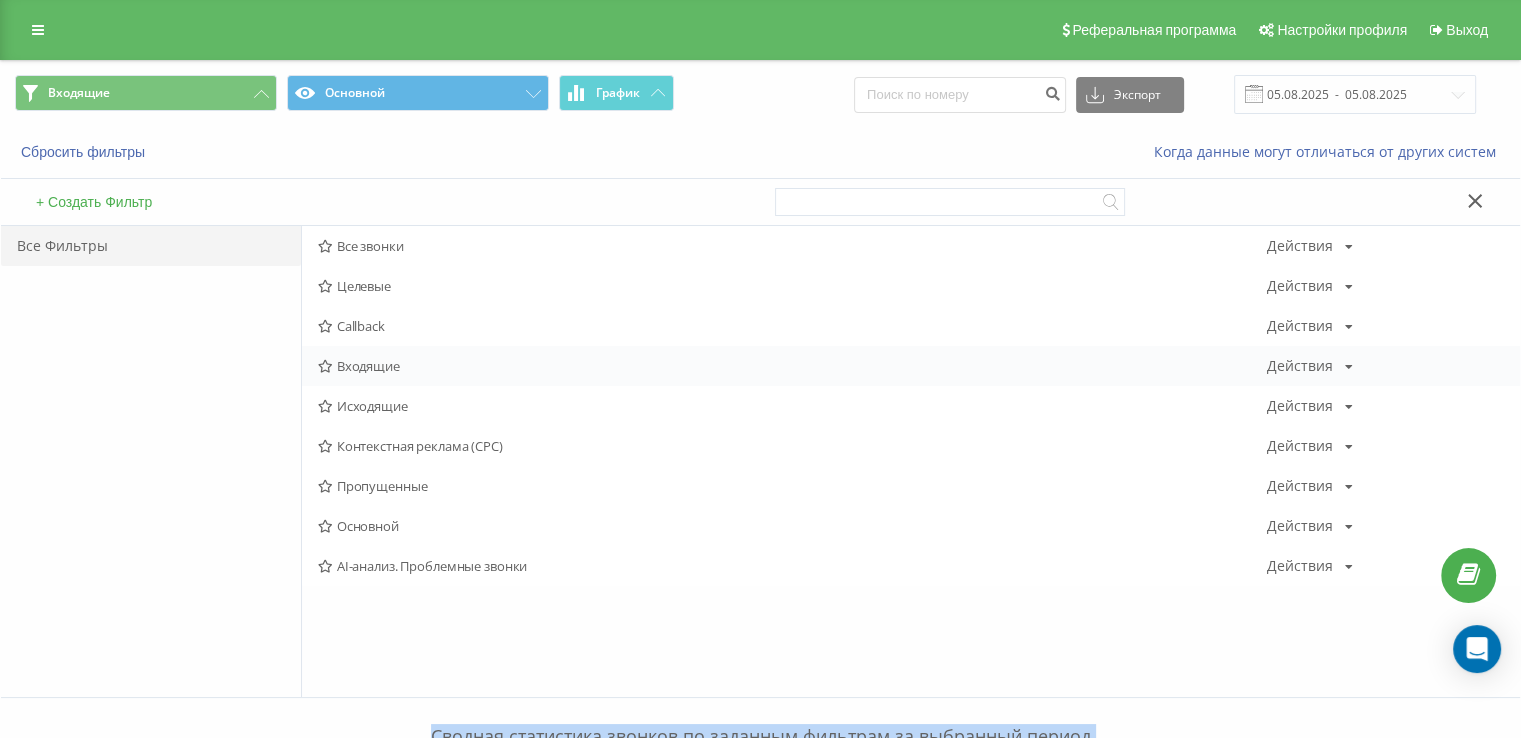 click on "Входящие" at bounding box center [792, 366] 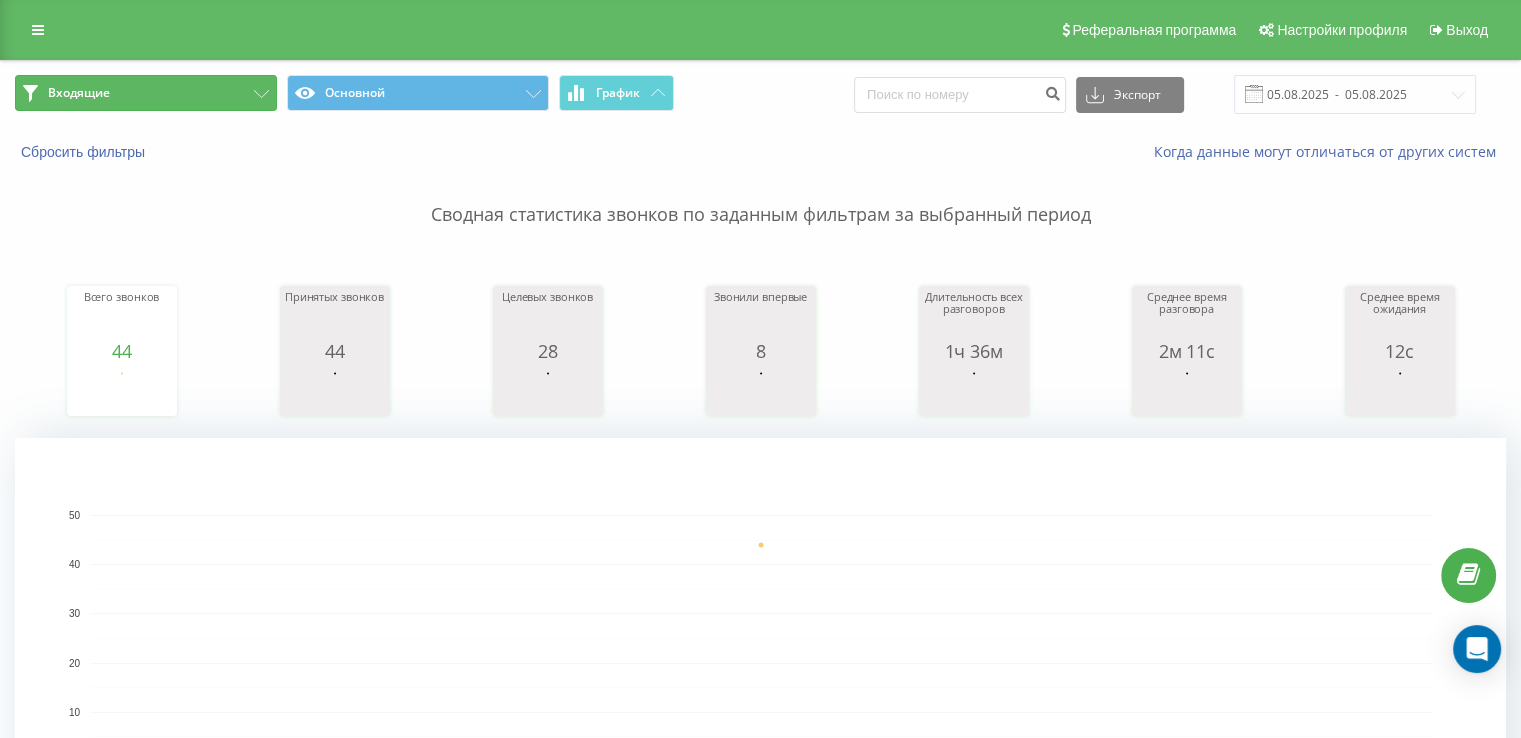 click on "Входящие" at bounding box center (146, 93) 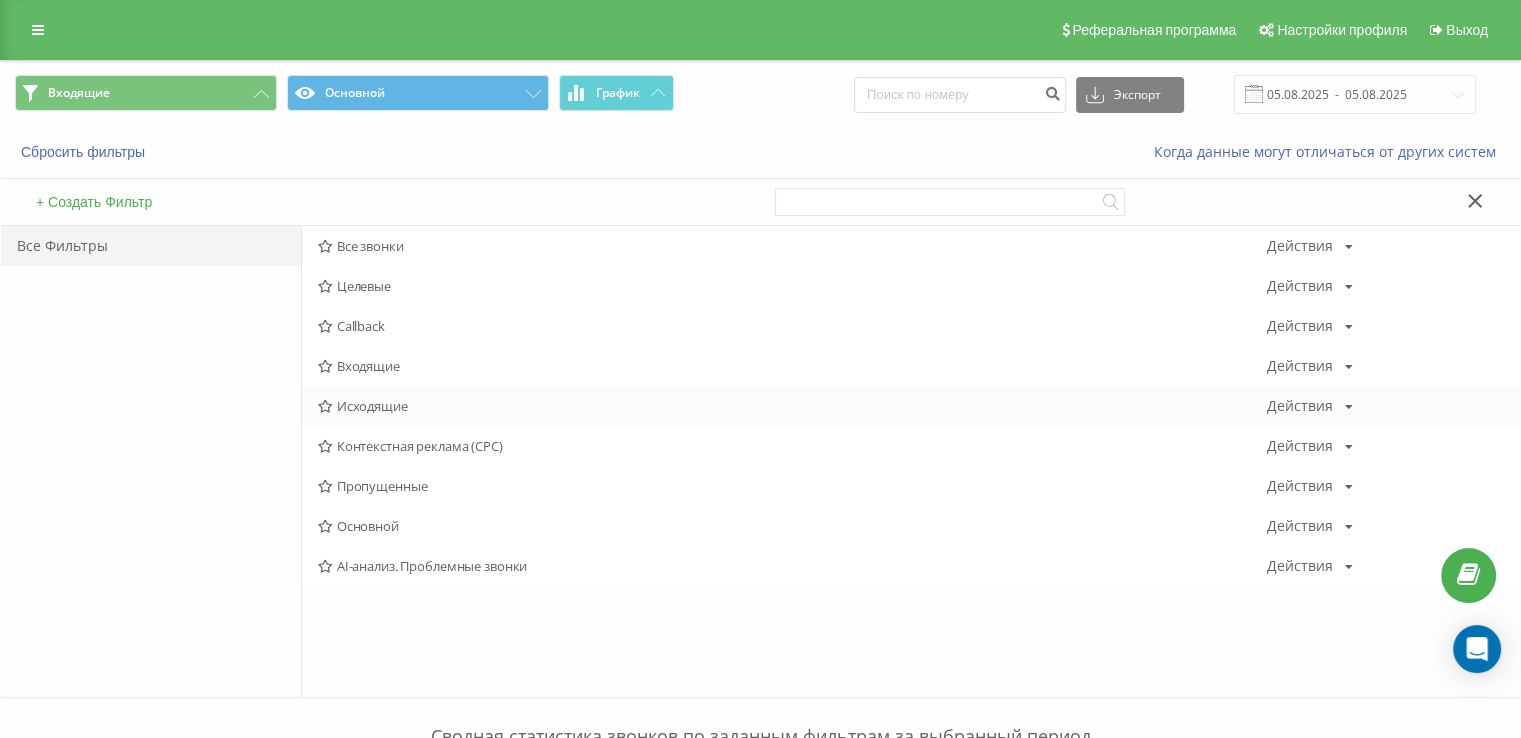 click on "Исходящие" at bounding box center (792, 406) 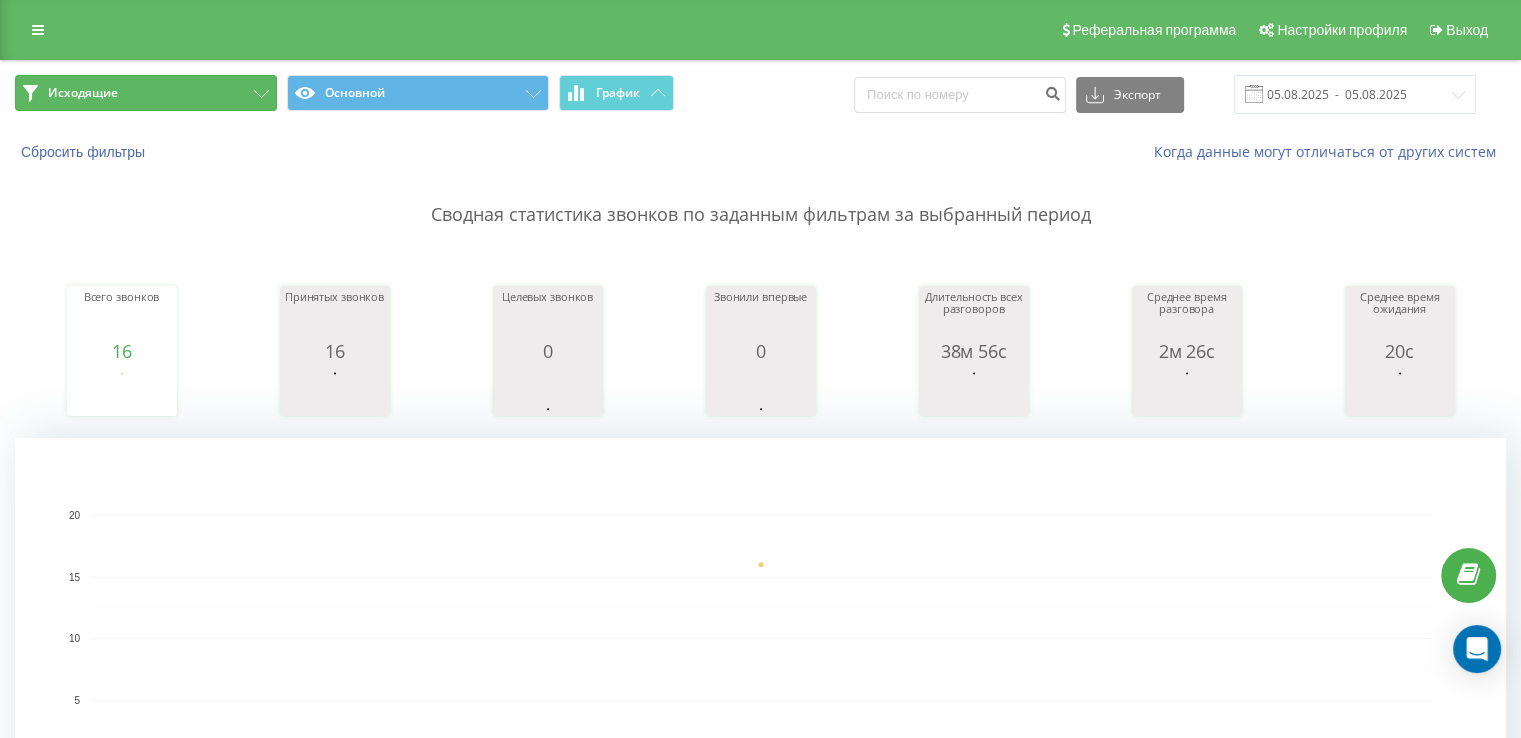 click on "Исходящие" at bounding box center (146, 93) 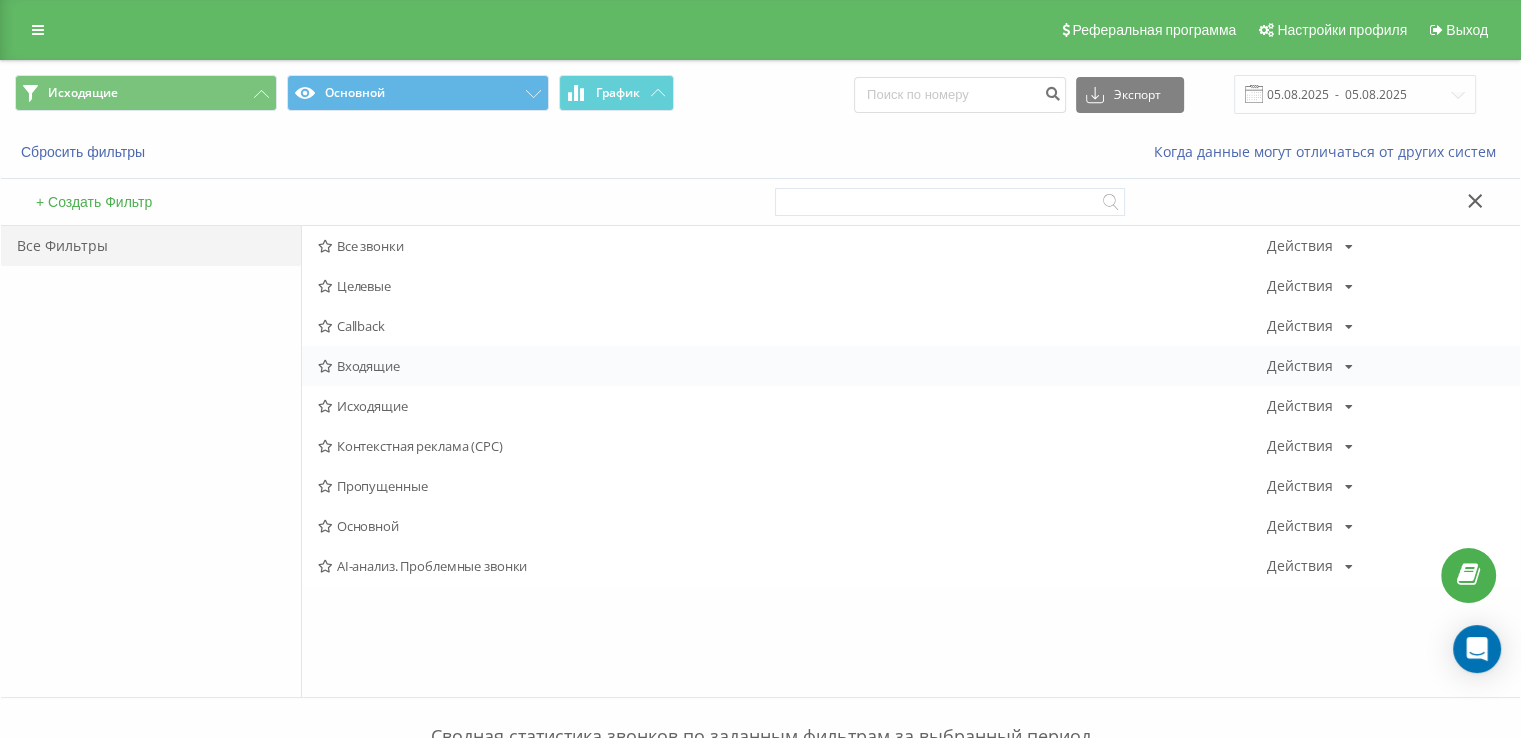 click on "Входящие Действия Редактировать Копировать Удалить По умолчанию Поделиться" at bounding box center (911, 366) 